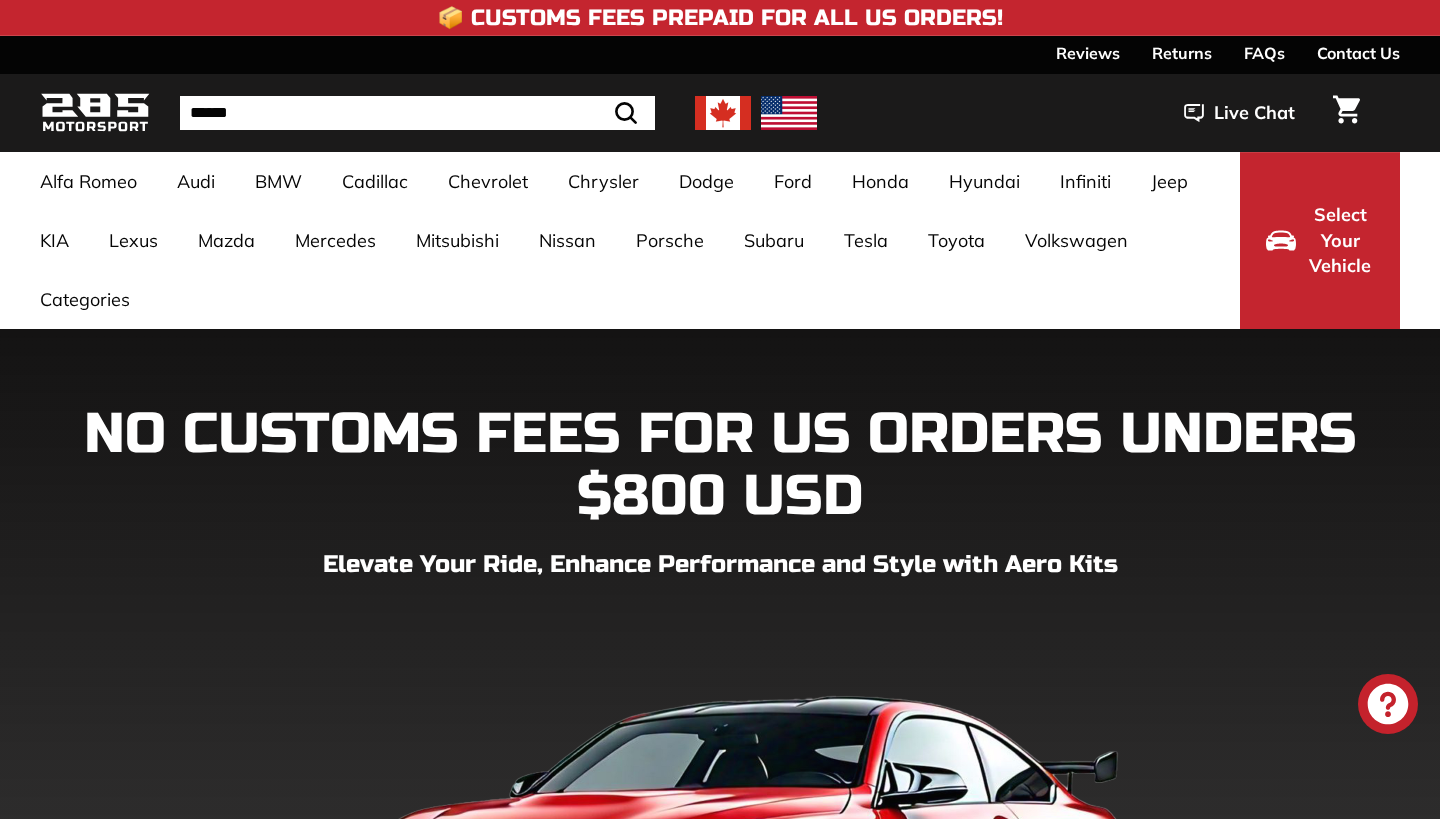 scroll, scrollTop: 0, scrollLeft: 0, axis: both 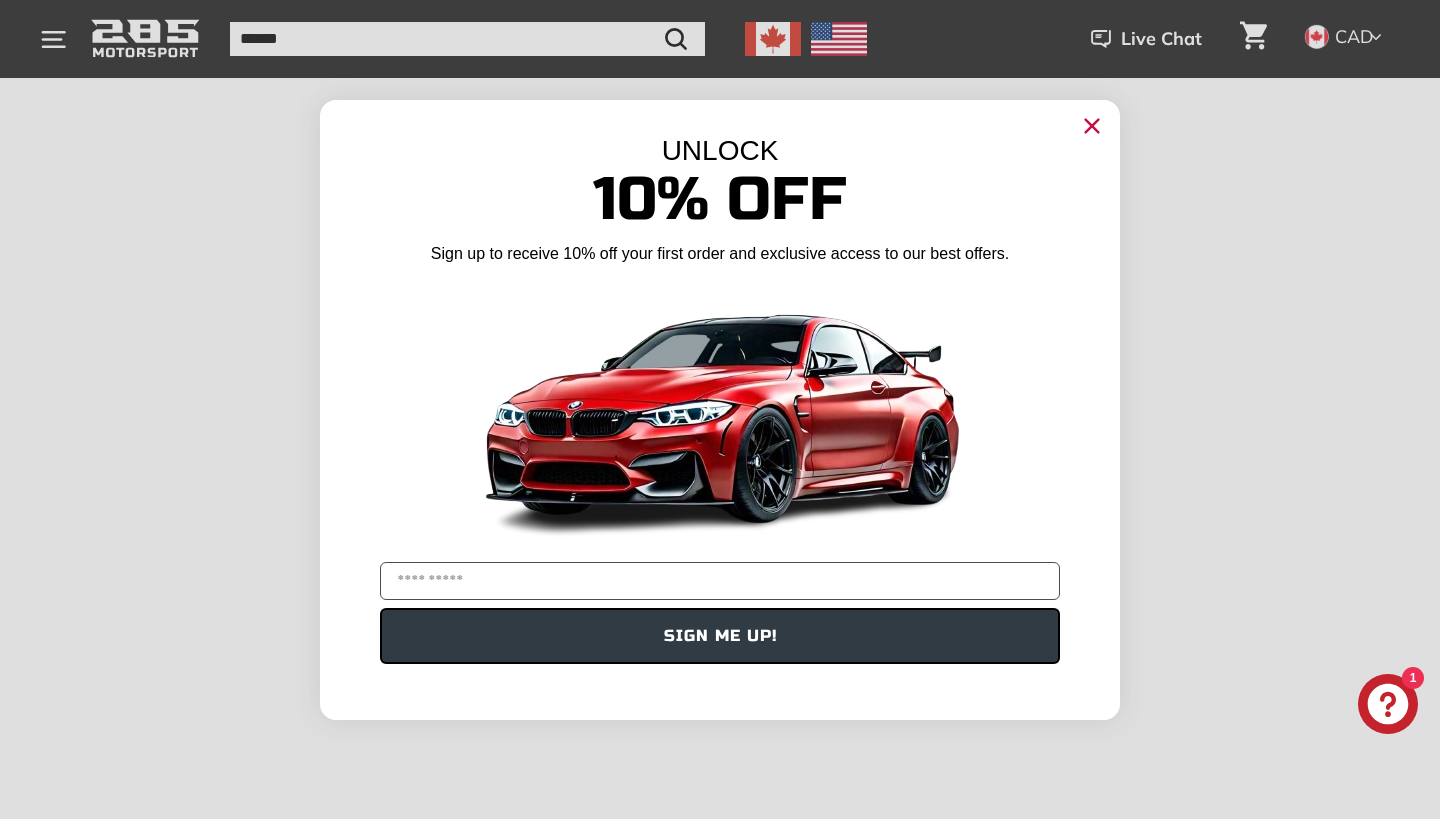 click 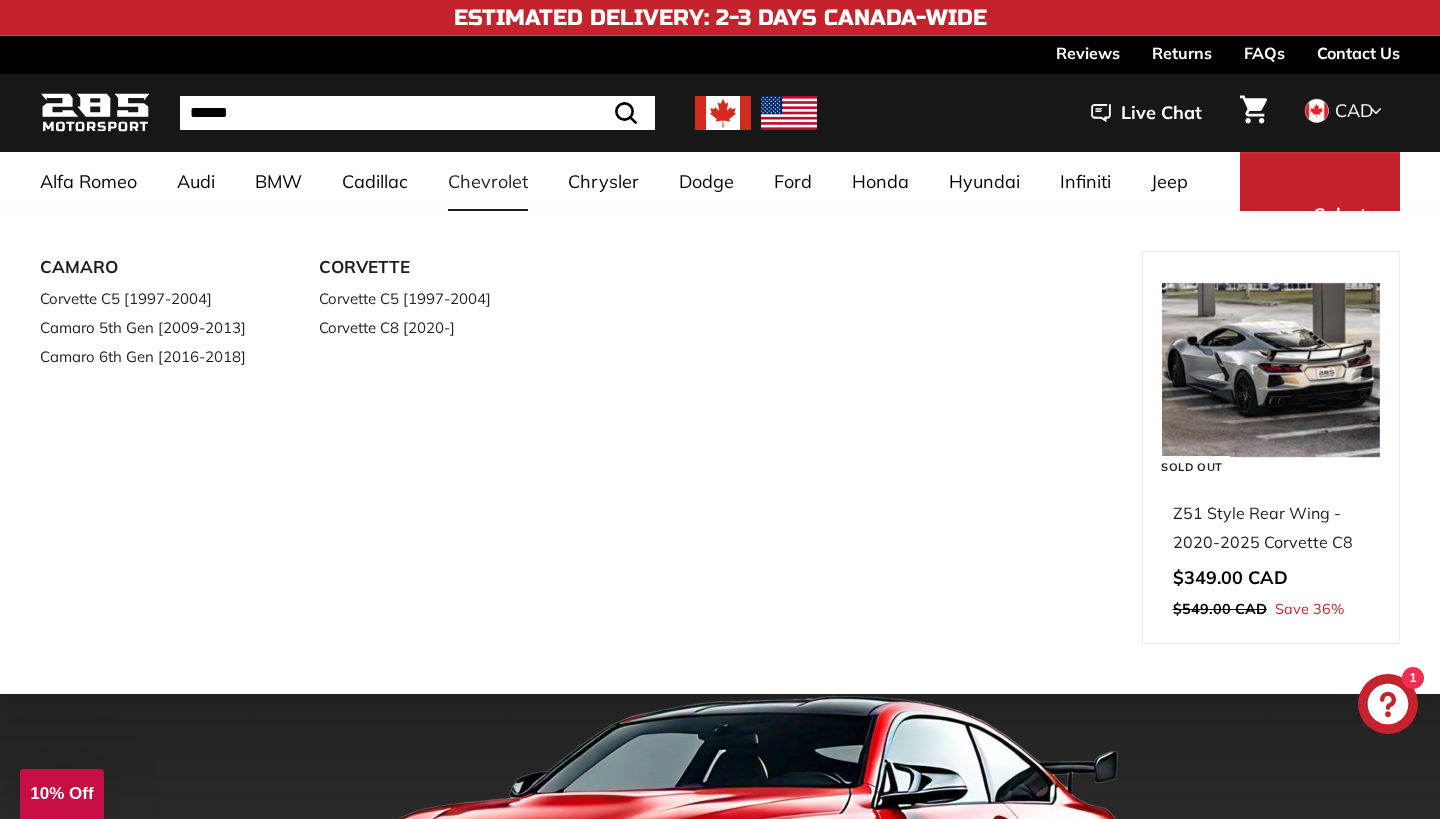 scroll, scrollTop: 0, scrollLeft: 0, axis: both 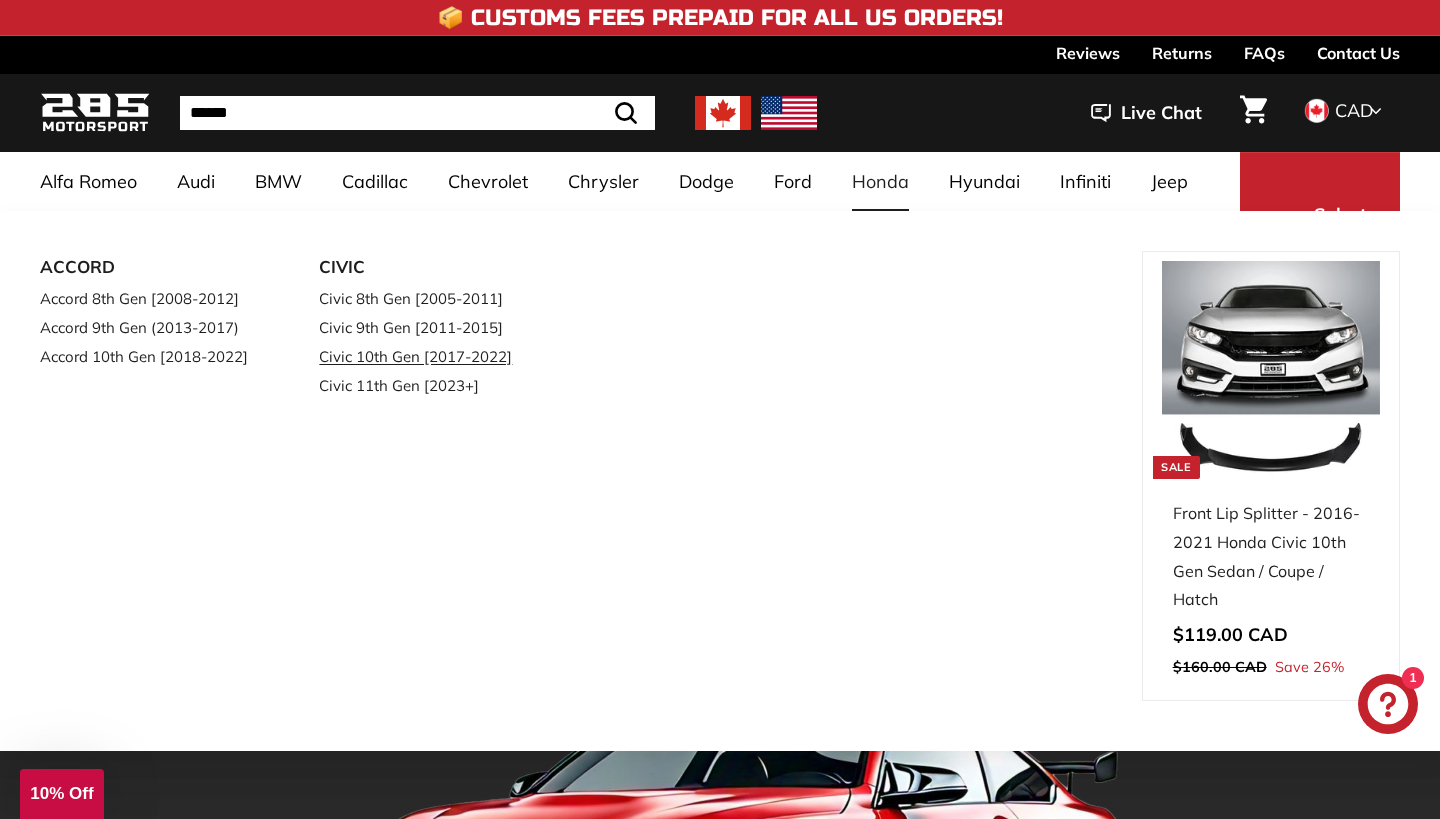 click on "Civic 10th Gen [2017-2022]" at bounding box center (430, 356) 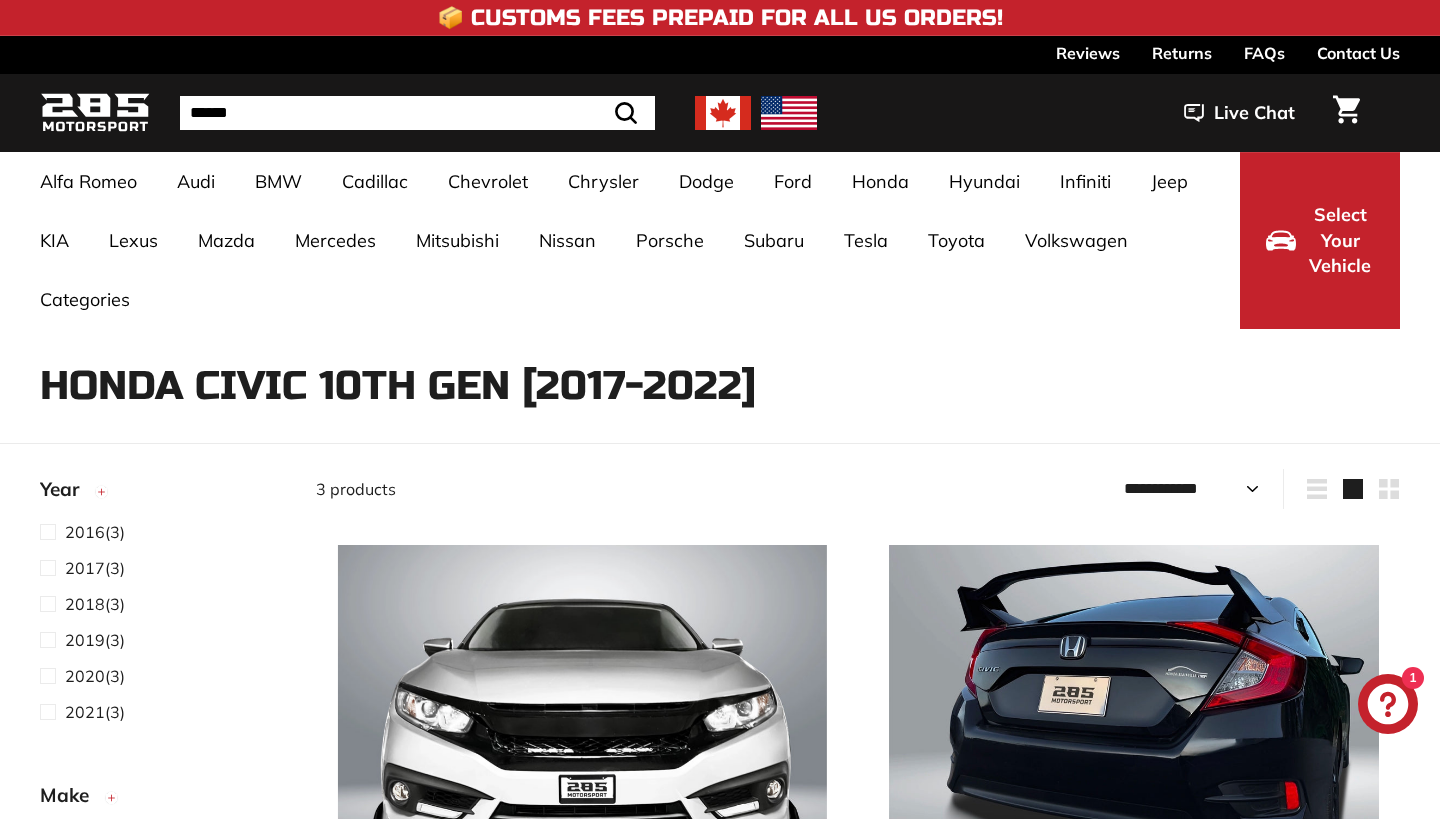 select on "**********" 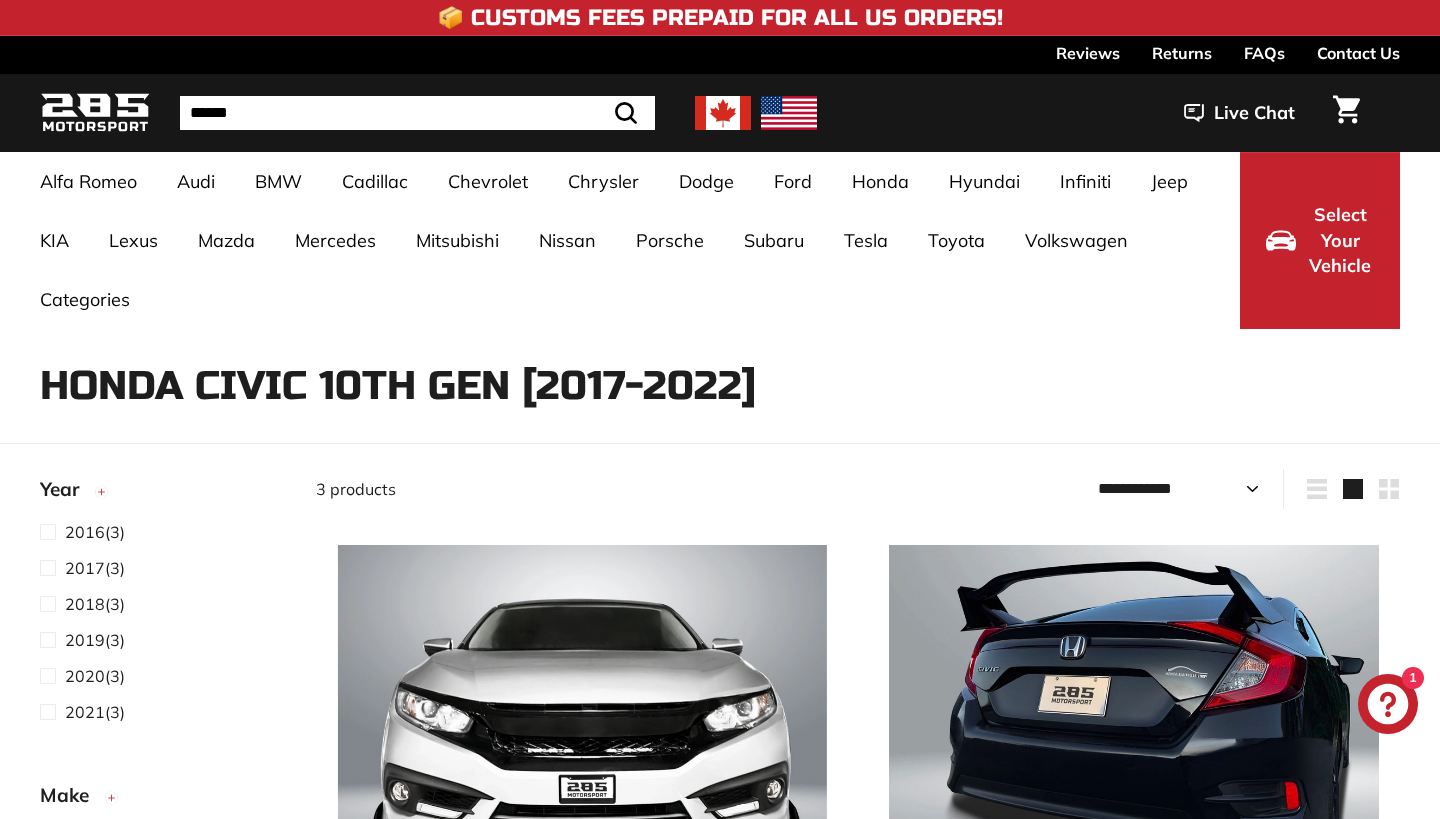 scroll, scrollTop: 0, scrollLeft: 0, axis: both 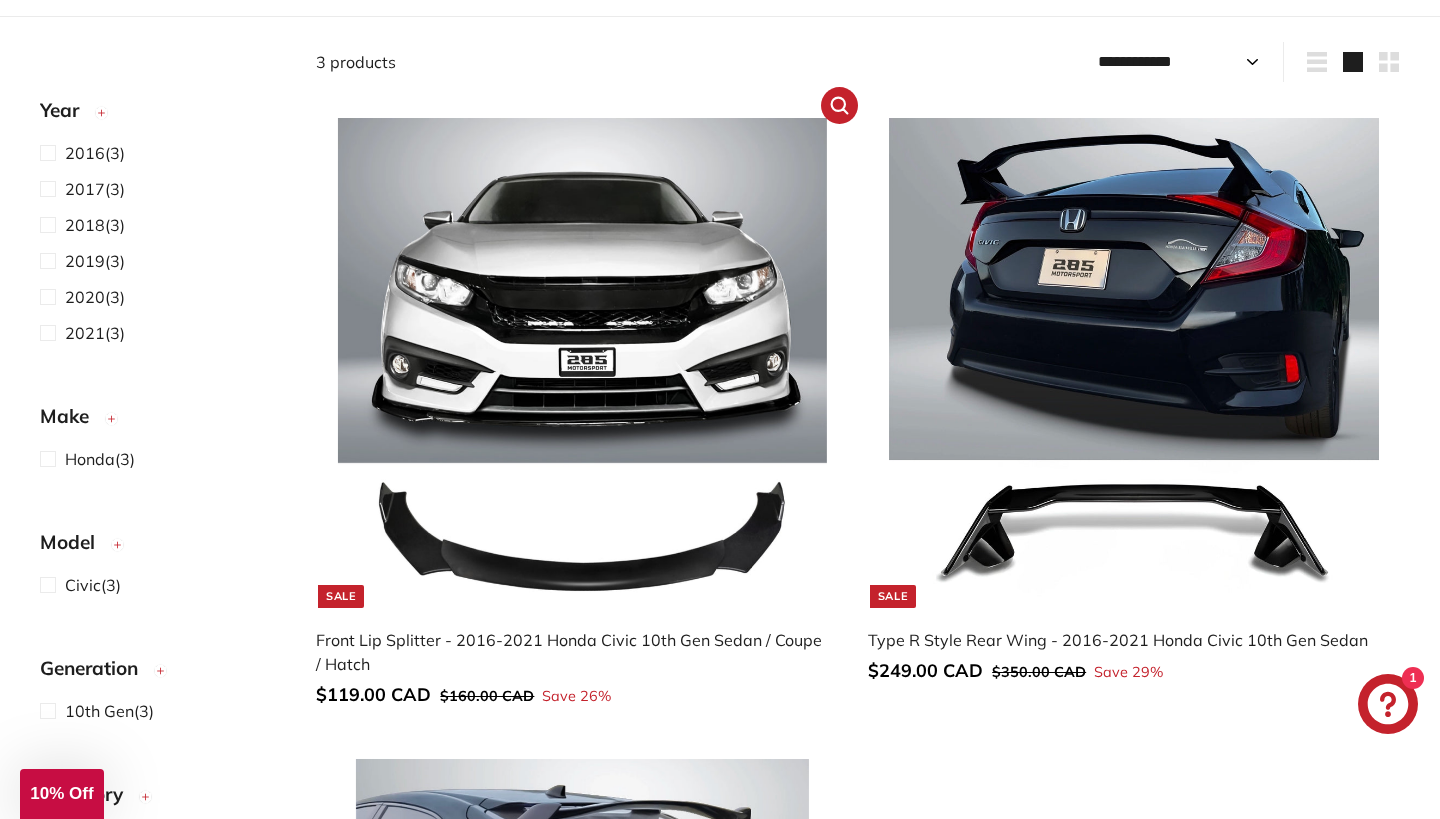 click on "Front Lip Splitter - 2016-2021 Honda Civic 10th Gen Sedan / Coupe / Hatch" at bounding box center [572, 652] 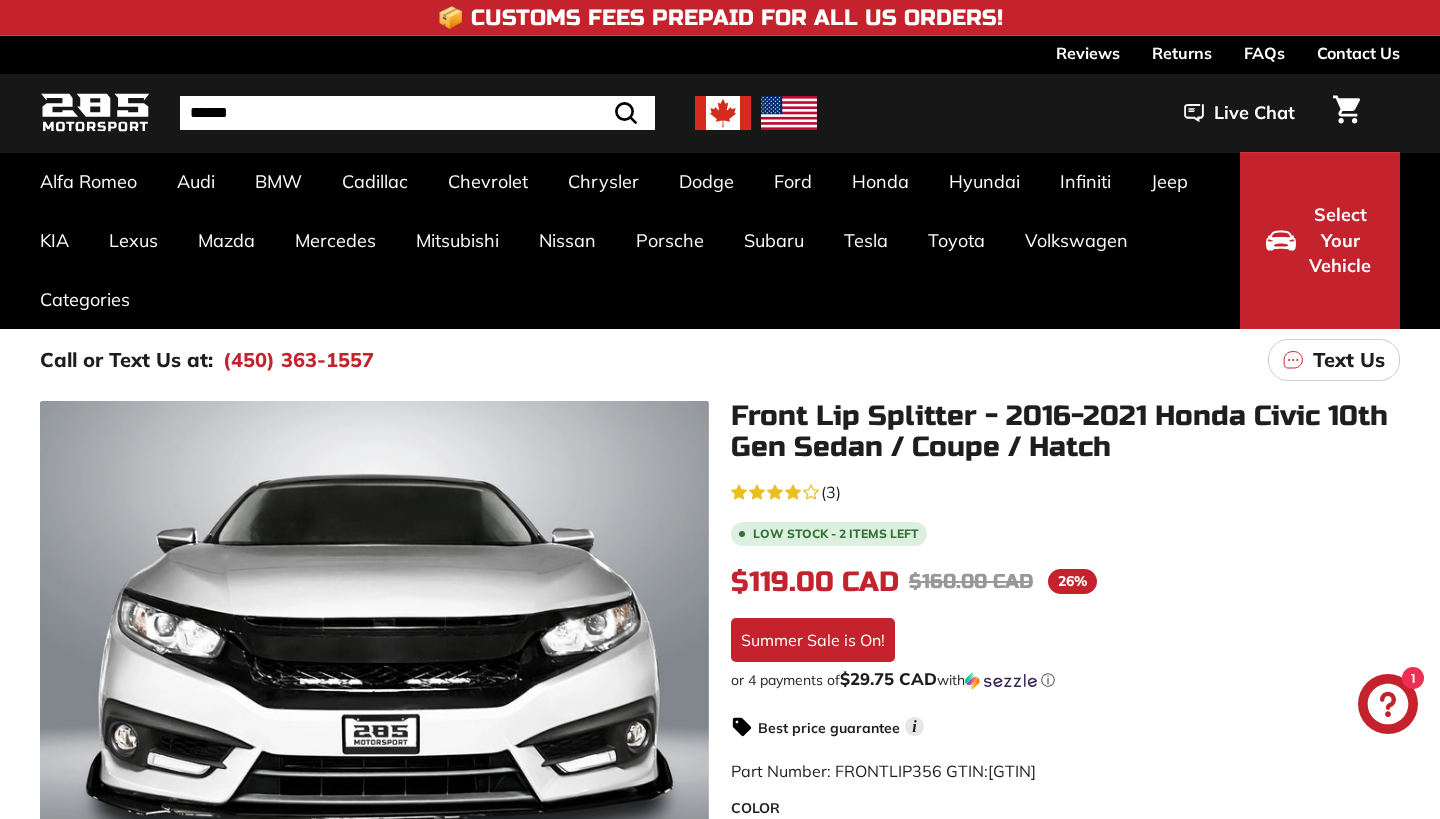 scroll, scrollTop: 0, scrollLeft: 0, axis: both 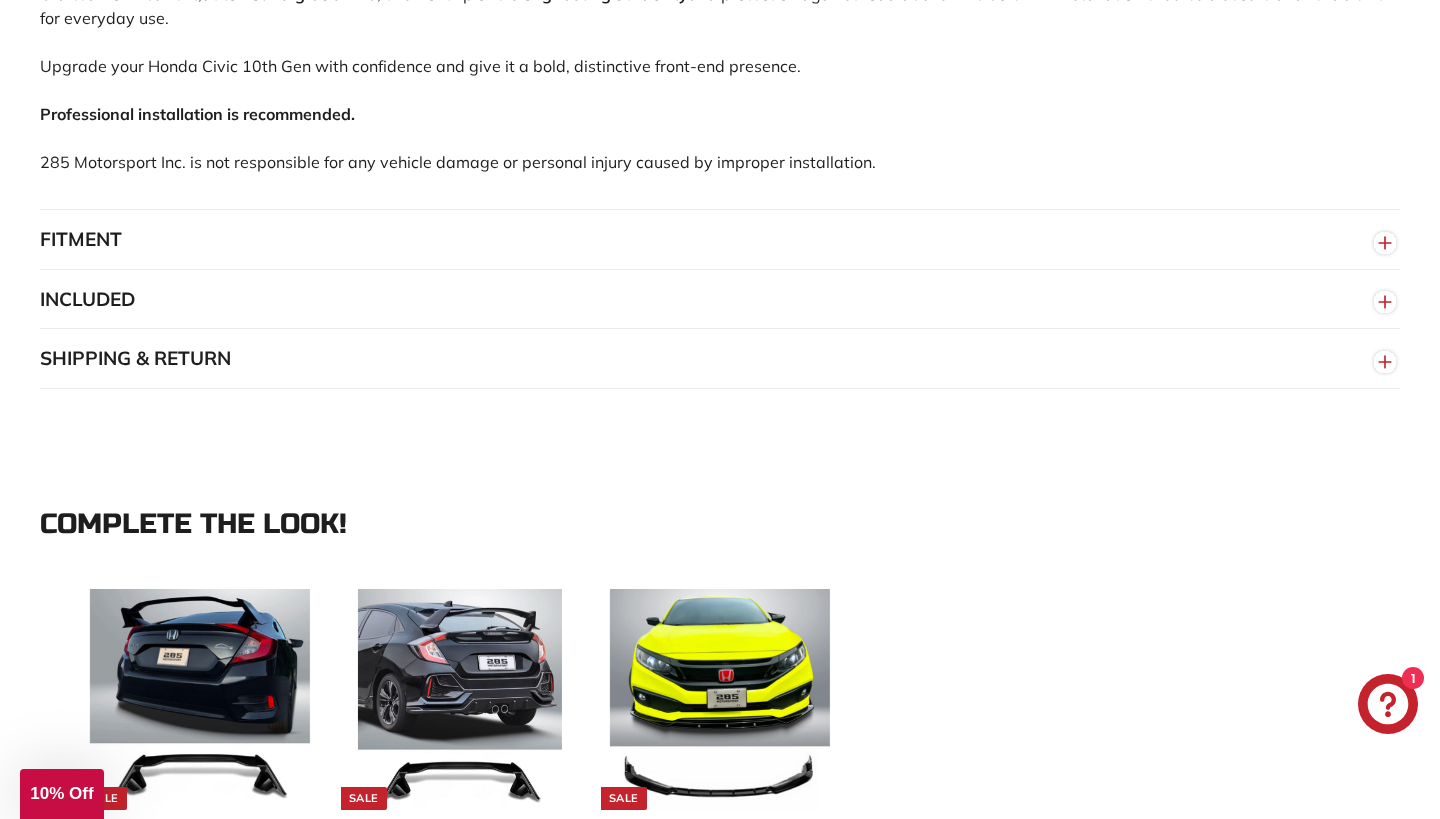 click on "FITMENT" at bounding box center [720, 240] 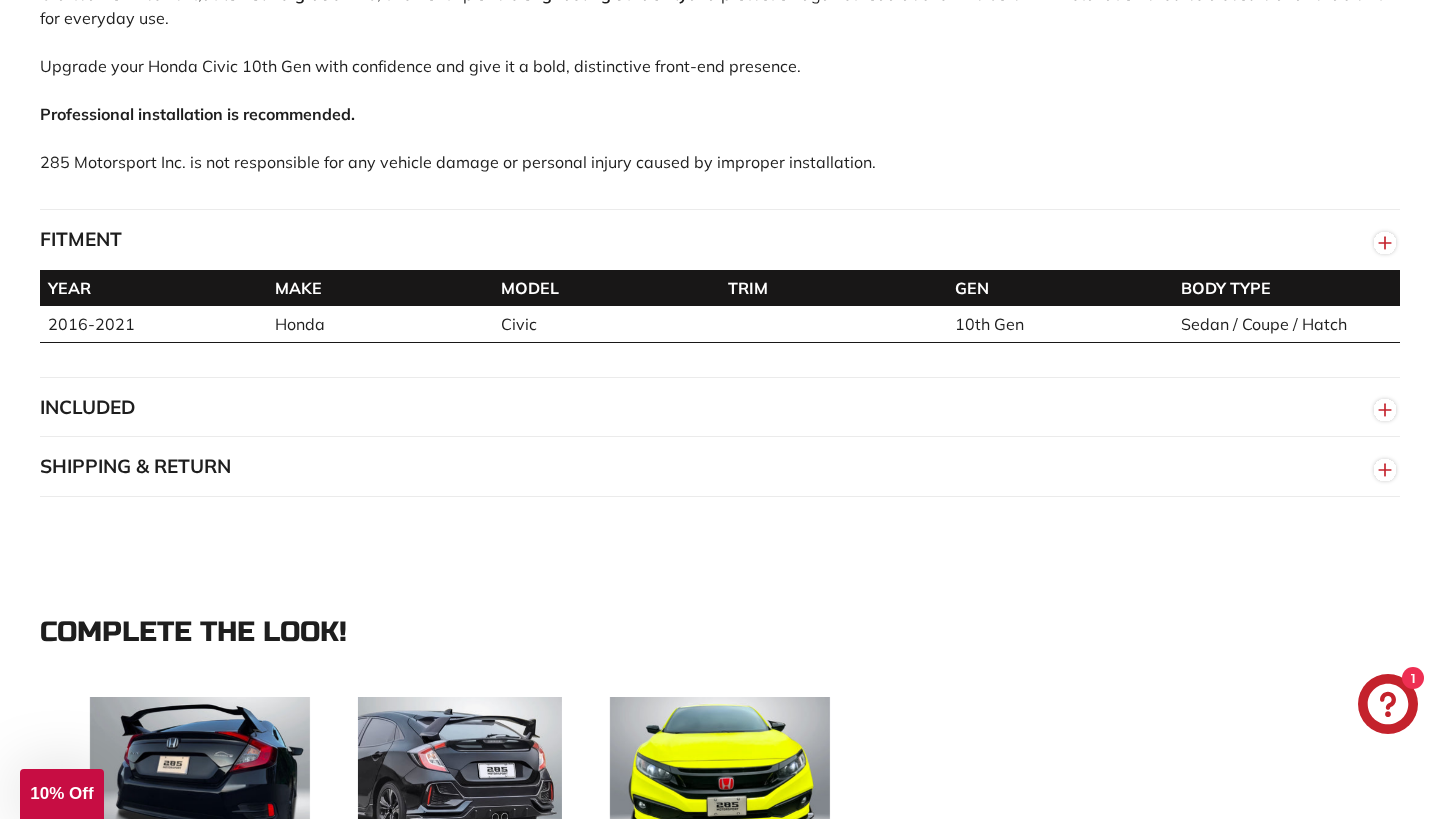 click on "INCLUDED" at bounding box center (720, 408) 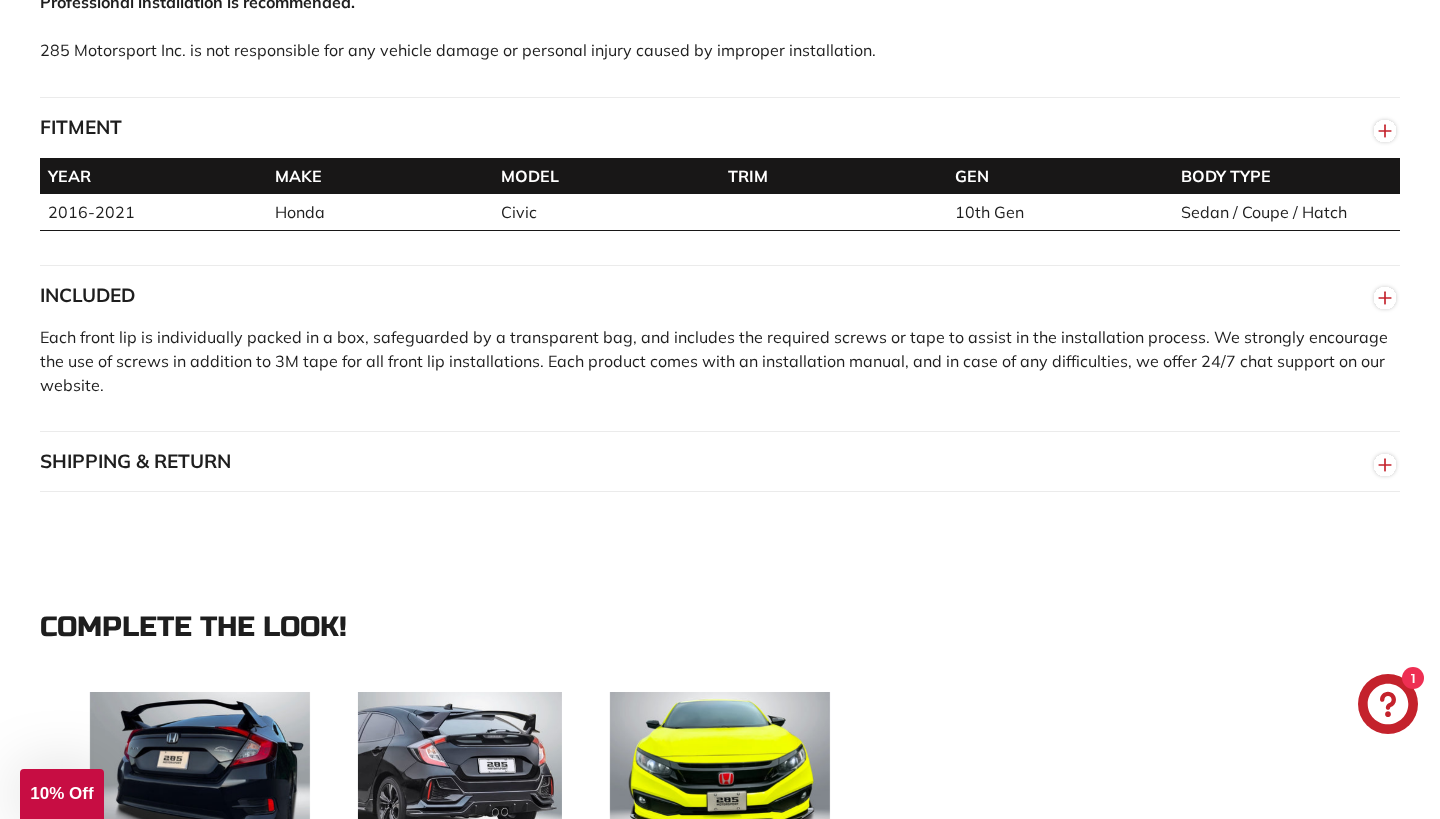 scroll, scrollTop: 1674, scrollLeft: 0, axis: vertical 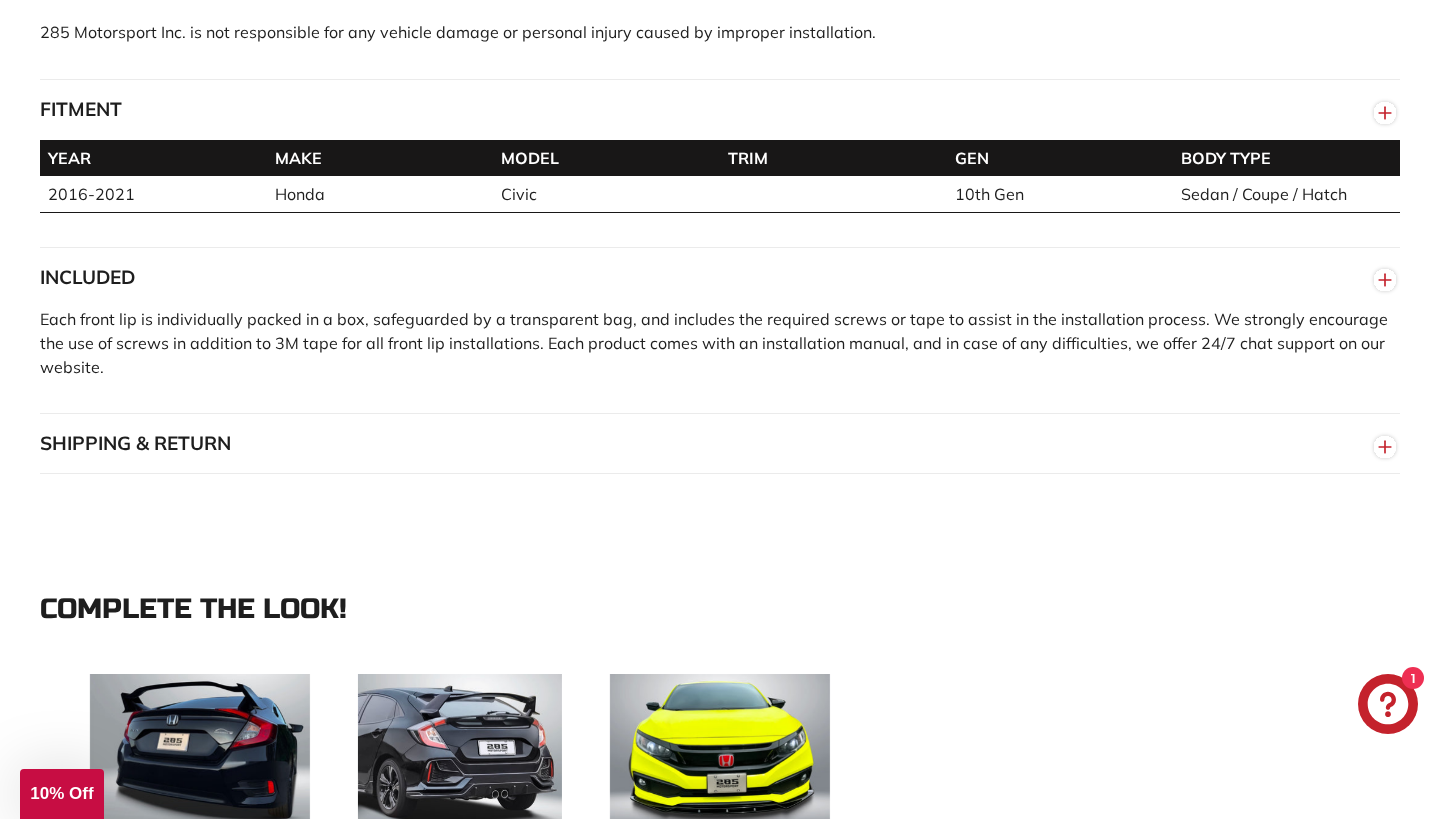 click on "SHIPPING & RETURN" at bounding box center [720, 444] 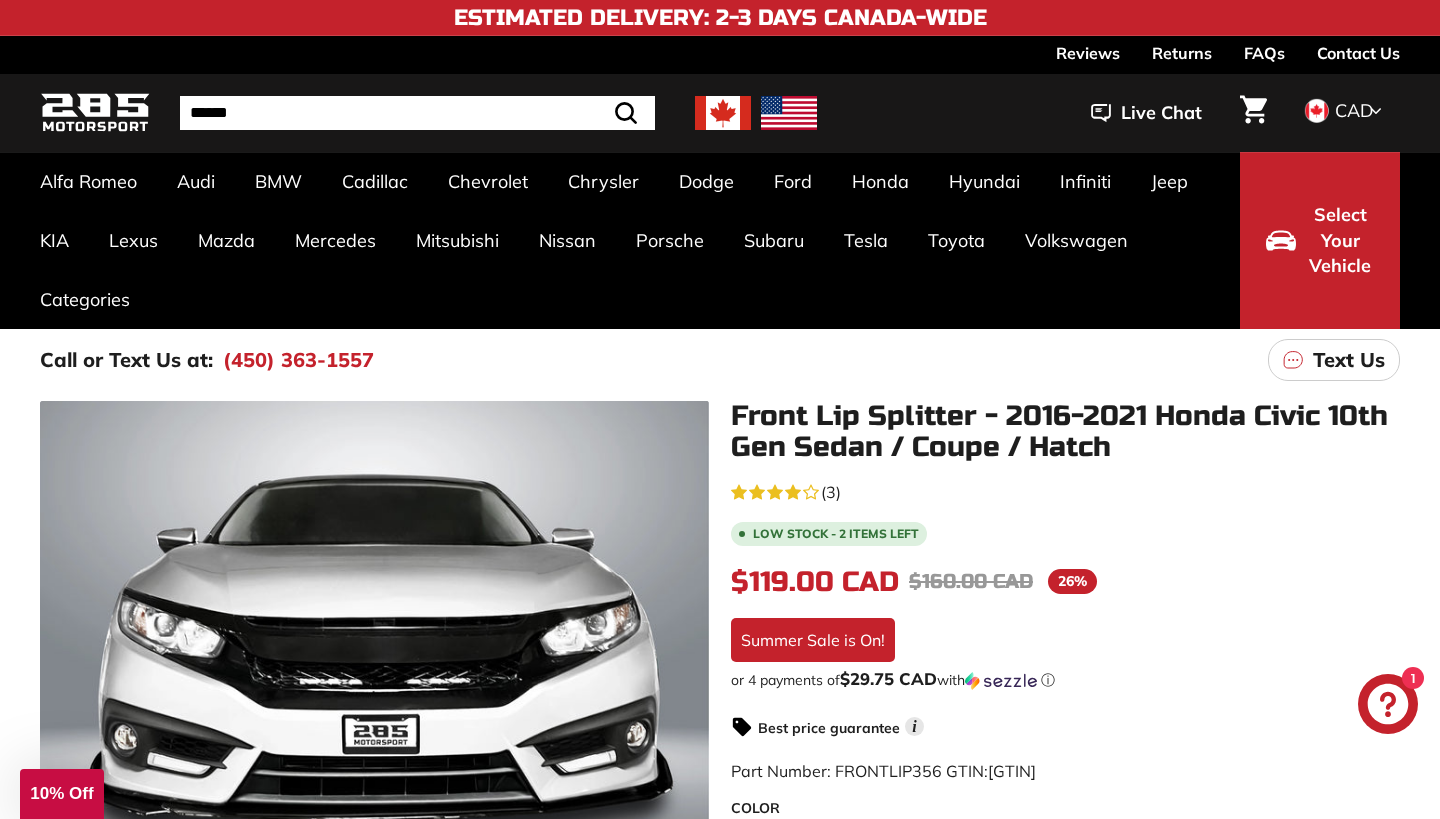 scroll, scrollTop: 0, scrollLeft: 0, axis: both 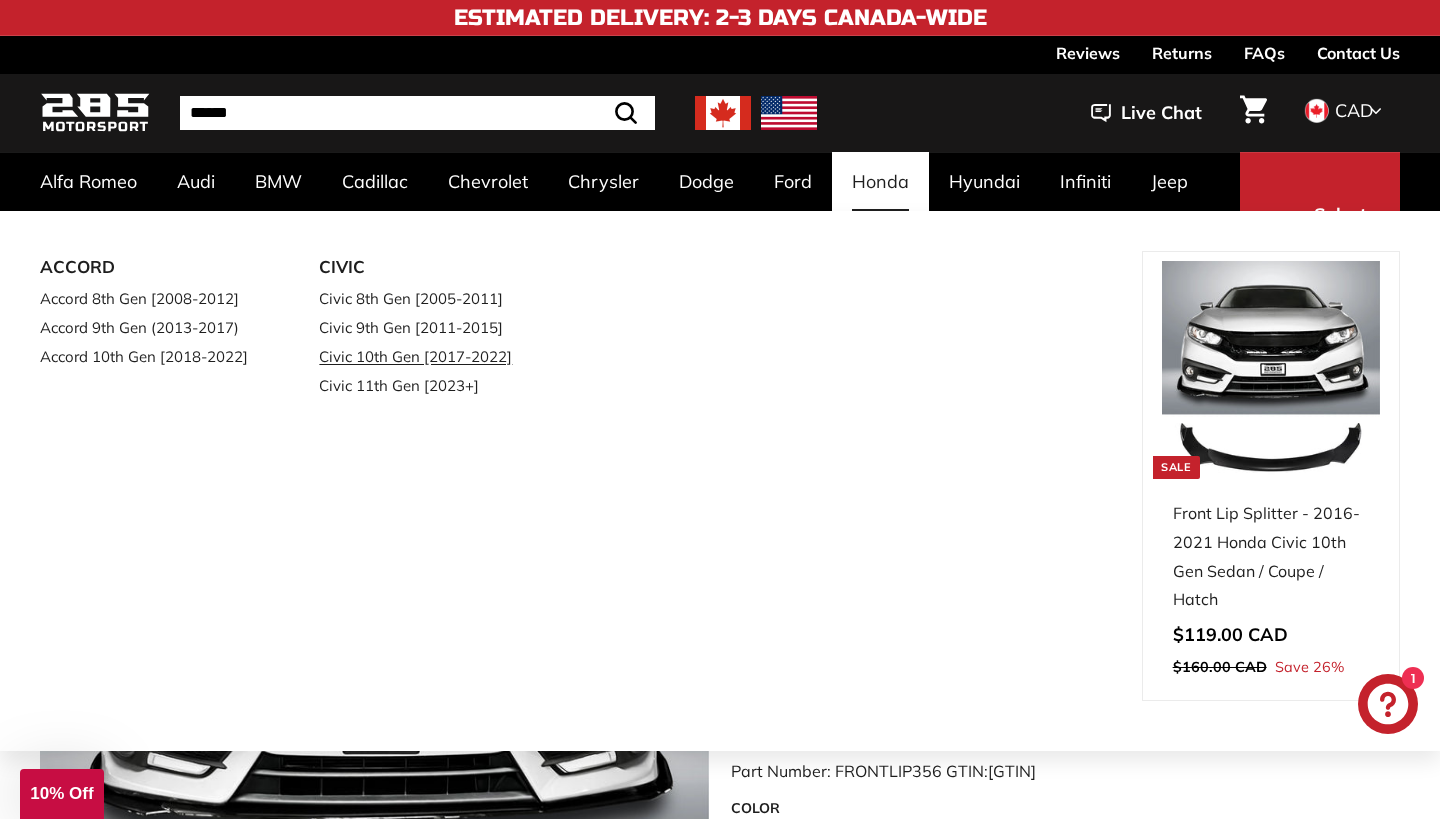 click on "Civic 10th Gen [2017-2022]" at bounding box center [430, 356] 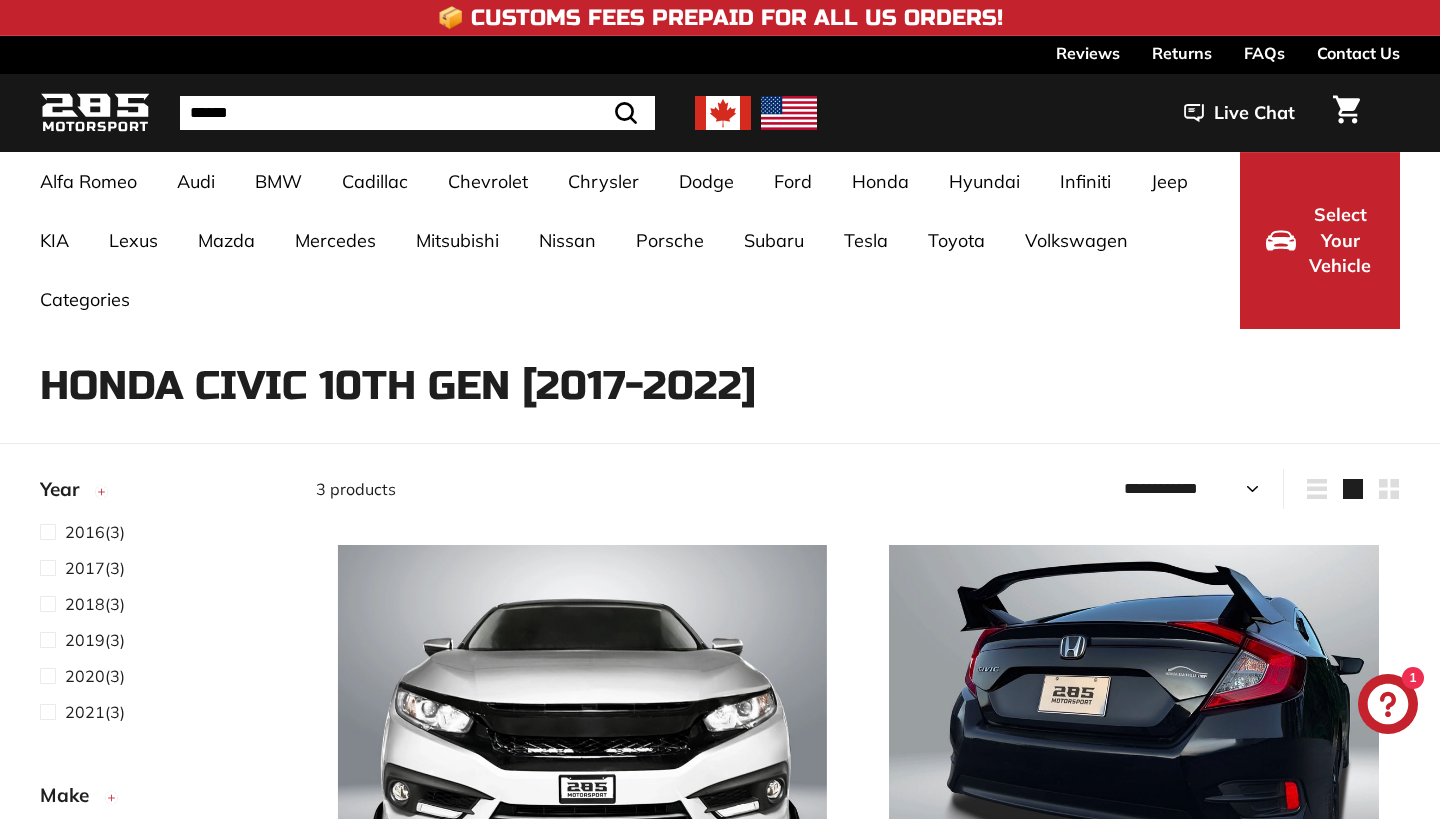 select on "**********" 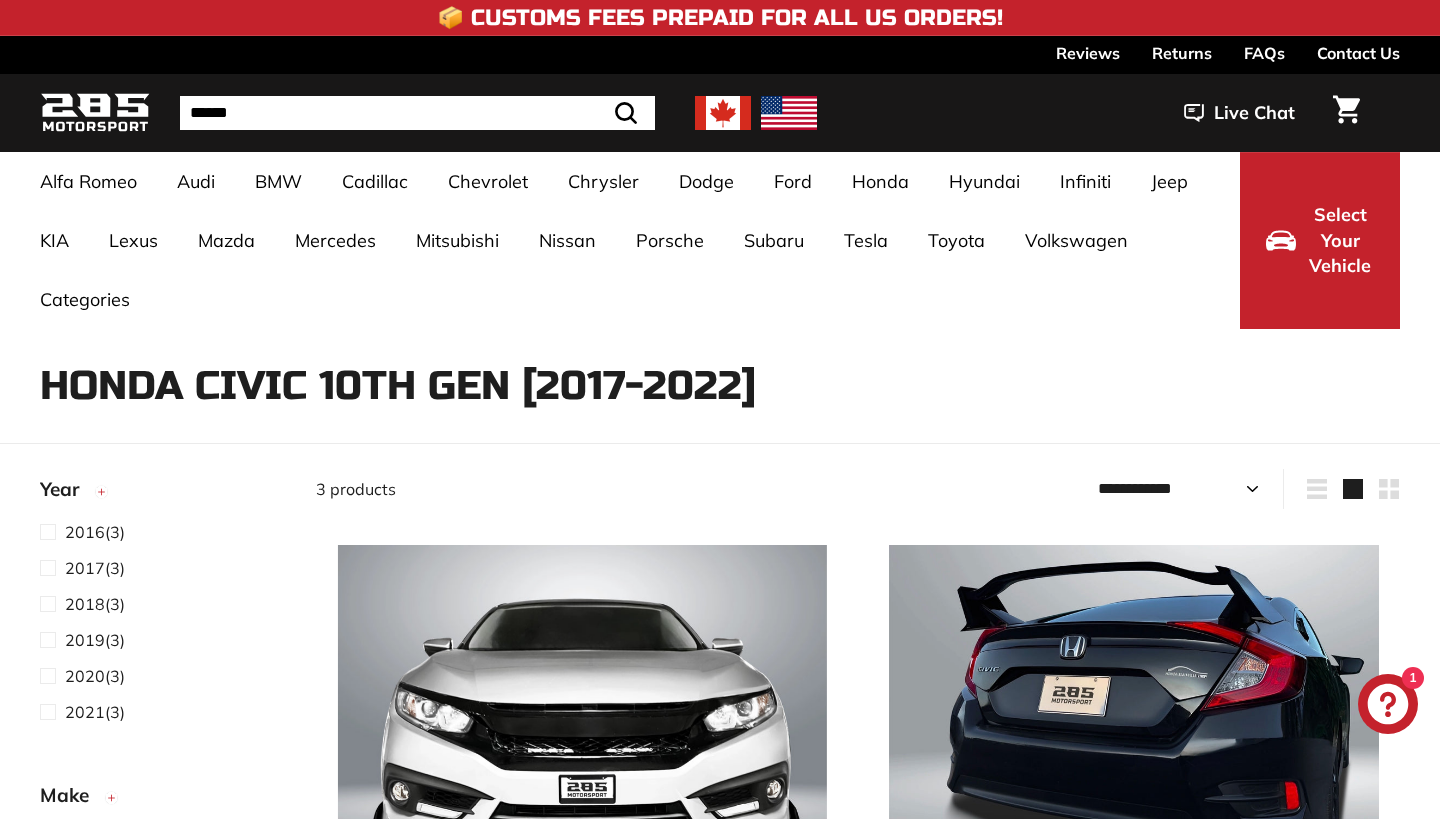 scroll, scrollTop: 0, scrollLeft: 0, axis: both 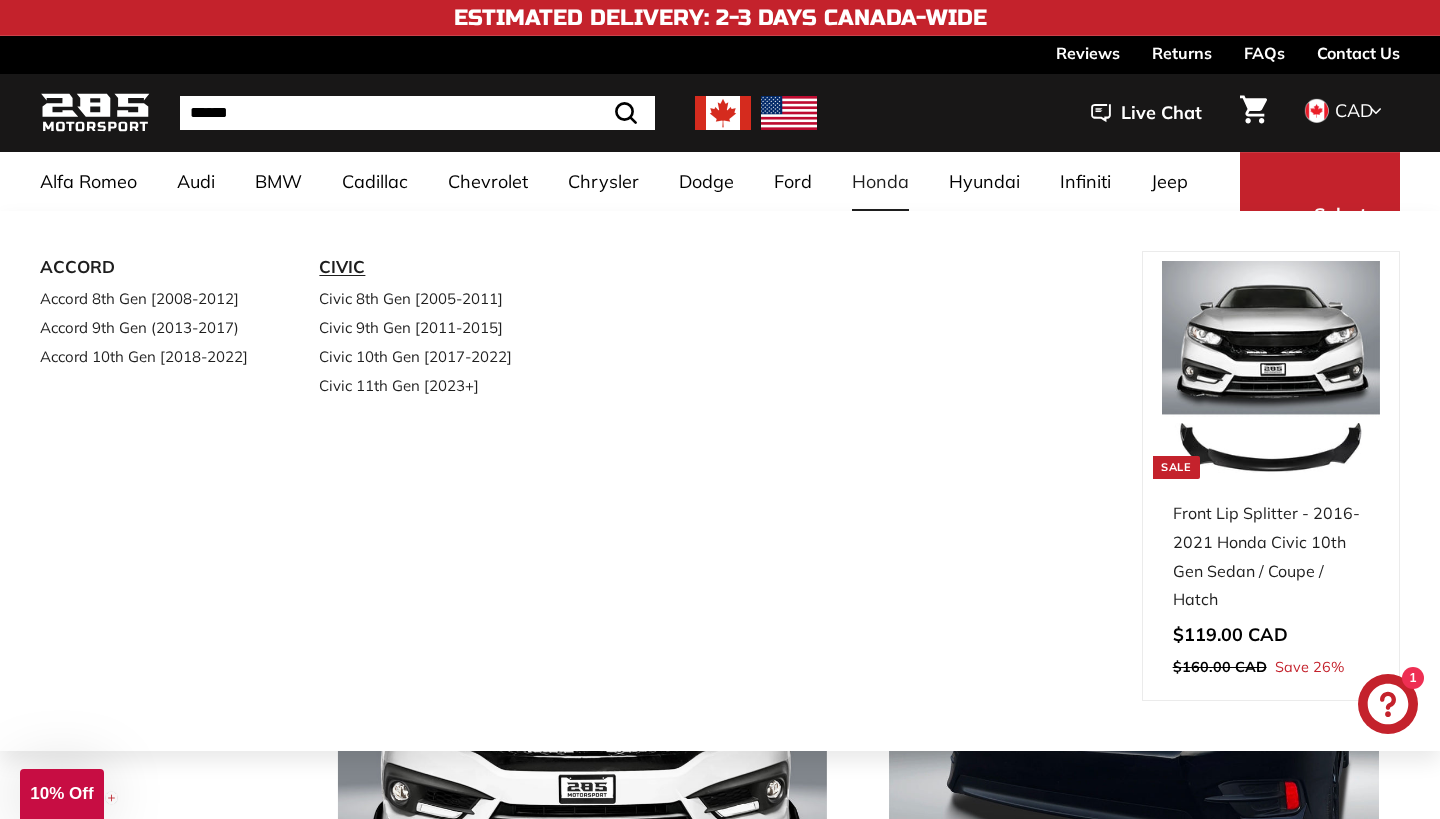click on "CIVIC" at bounding box center (430, 267) 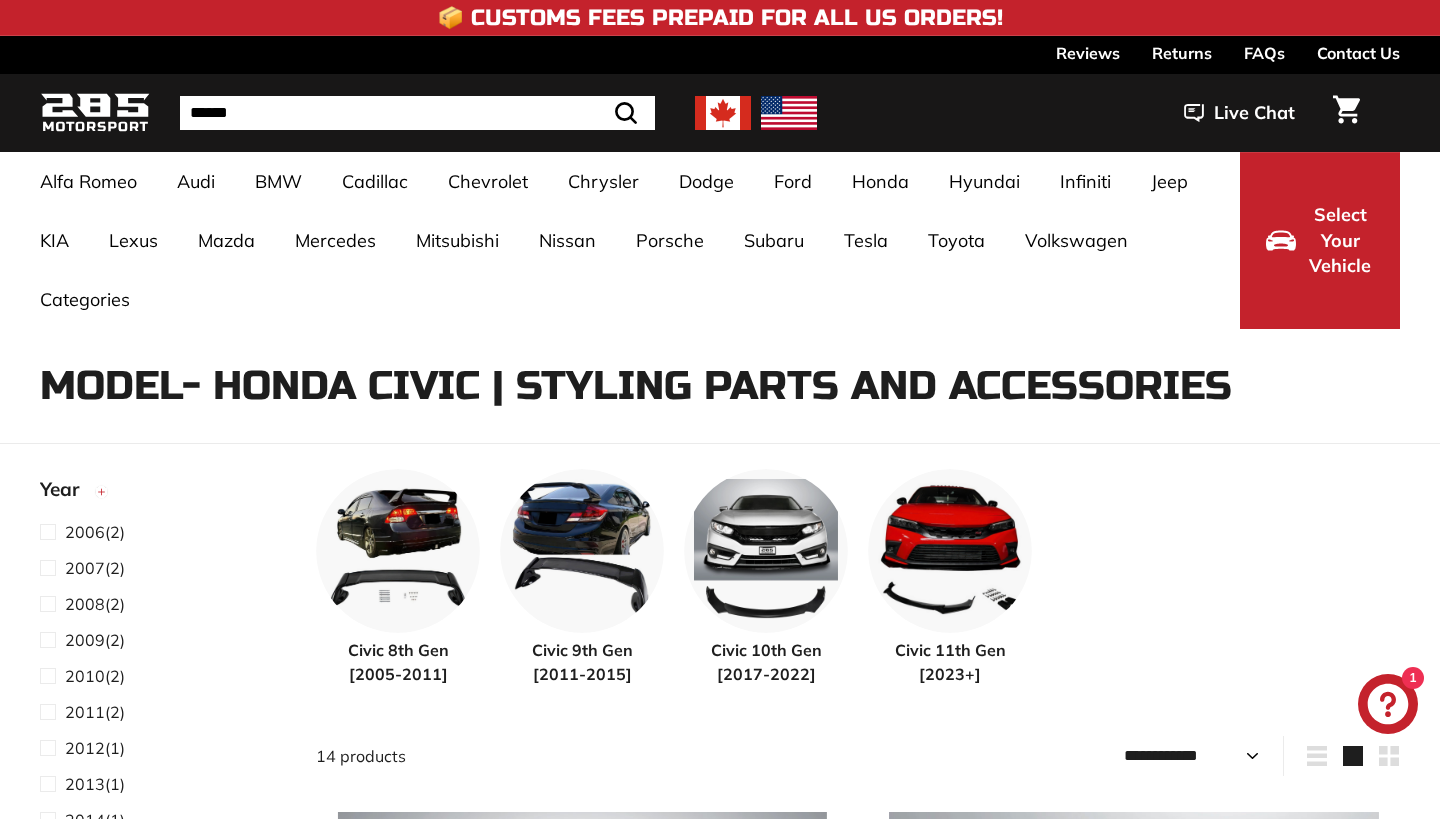select on "**********" 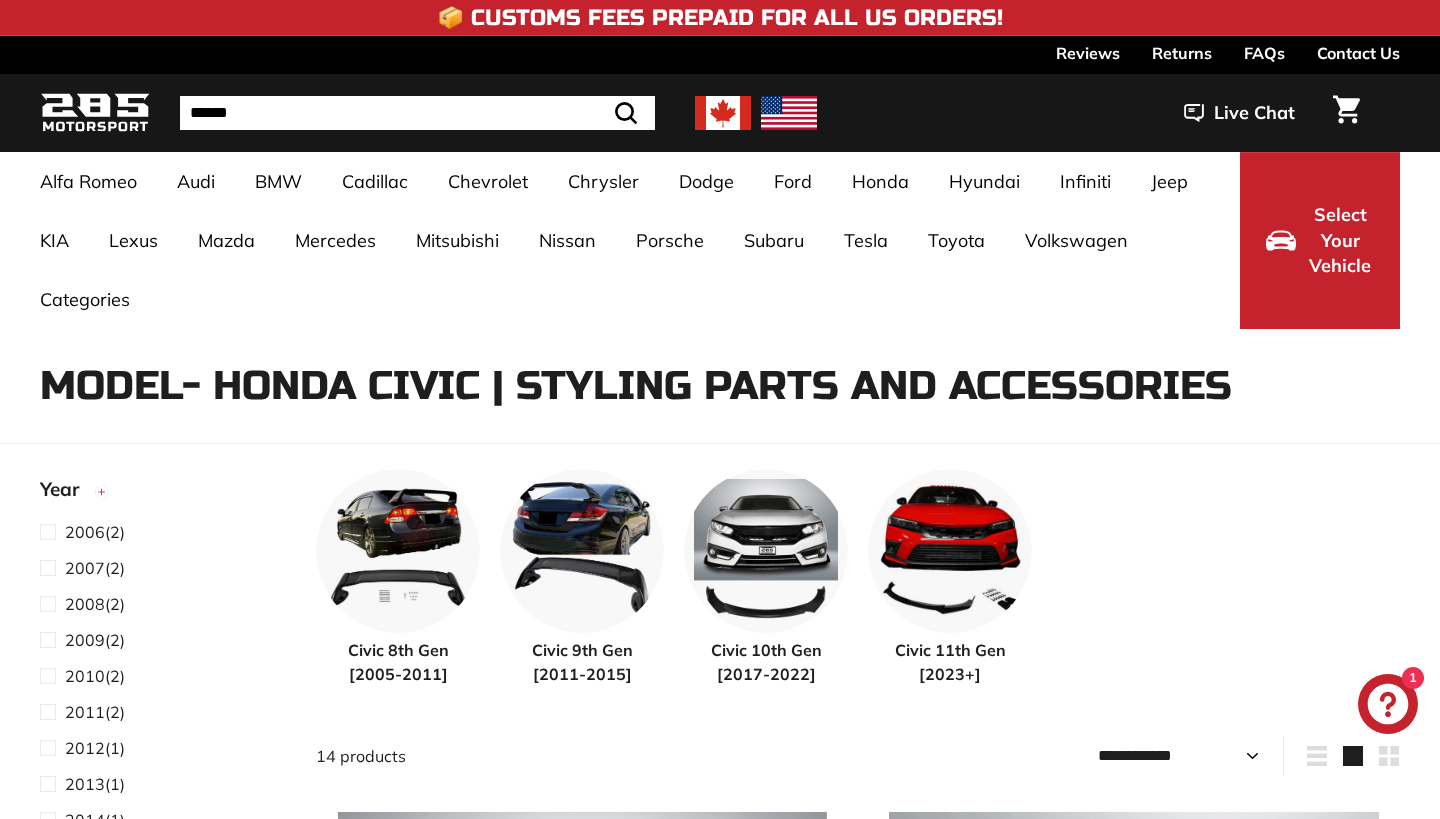 scroll, scrollTop: 0, scrollLeft: 0, axis: both 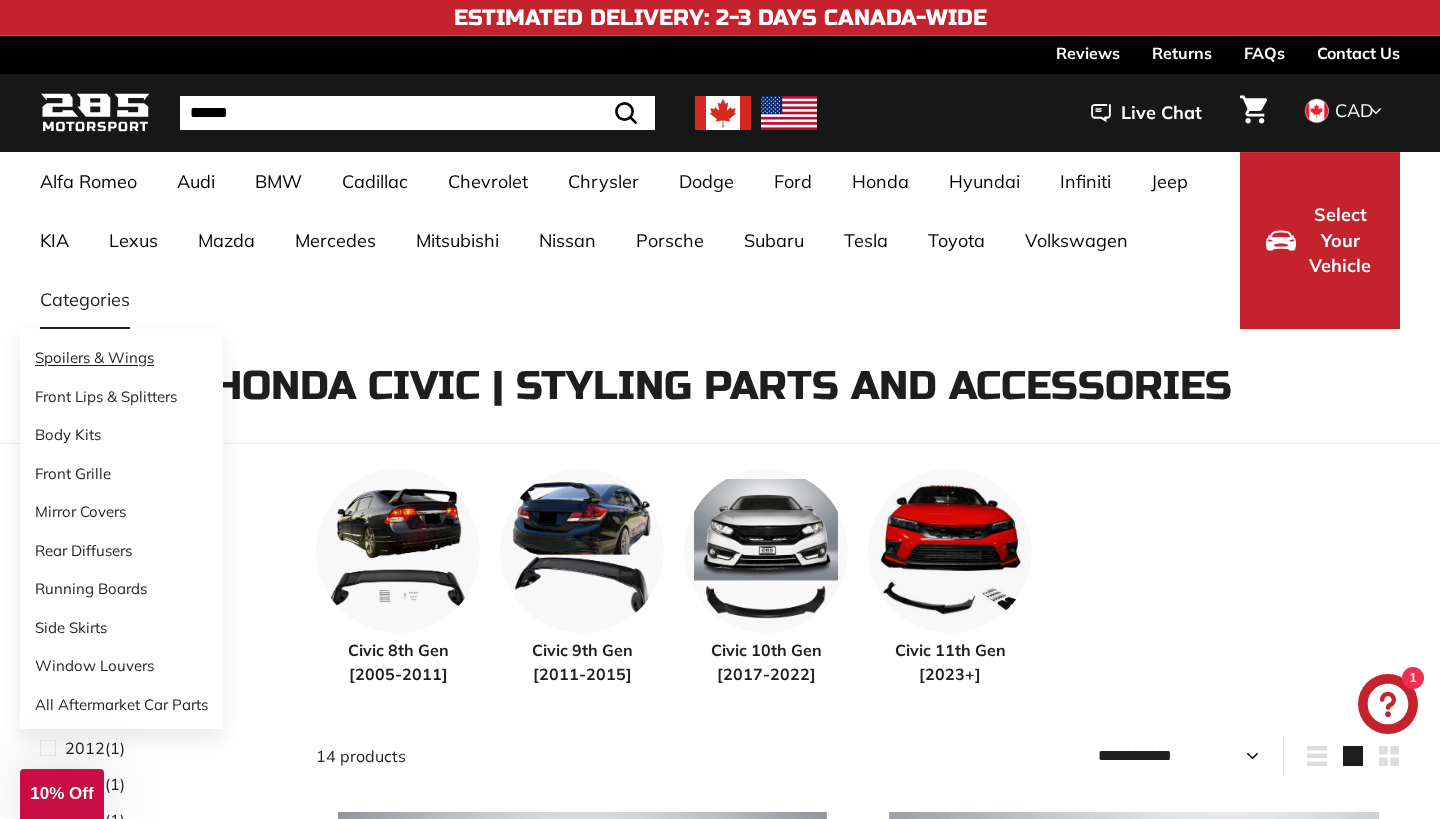 click on "Spoilers & Wings" at bounding box center (121, 358) 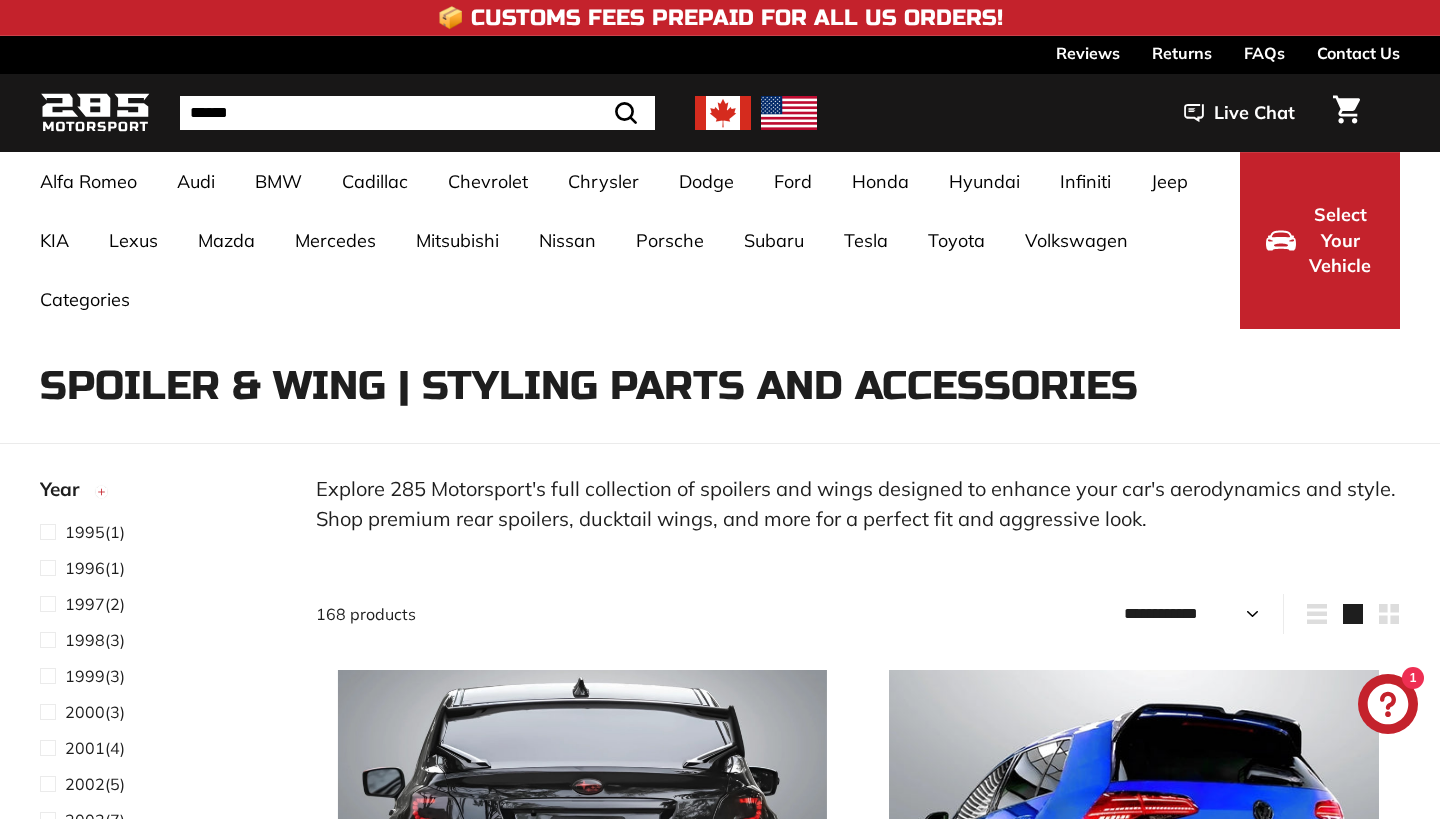 select on "**********" 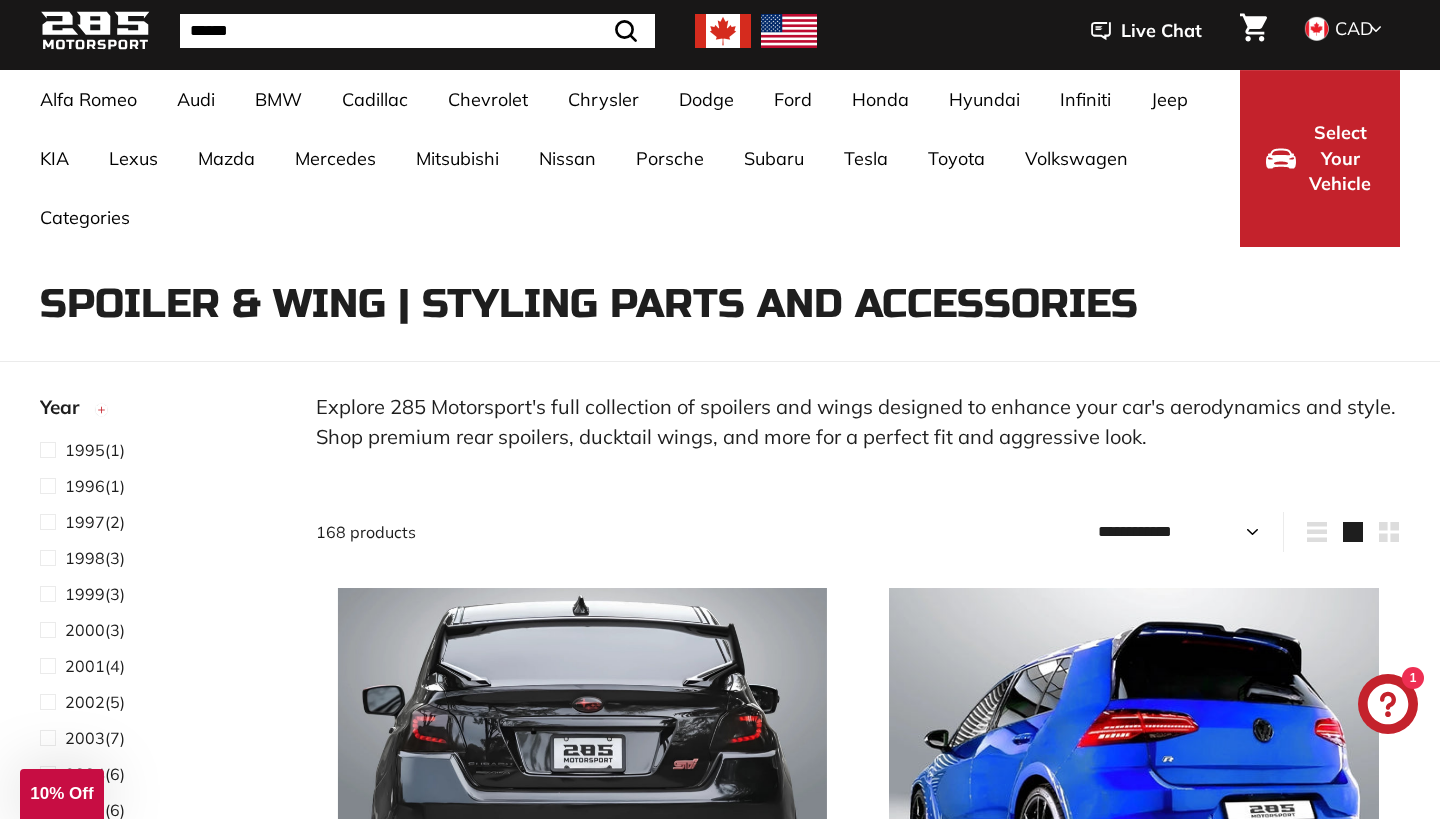 scroll, scrollTop: 166, scrollLeft: 0, axis: vertical 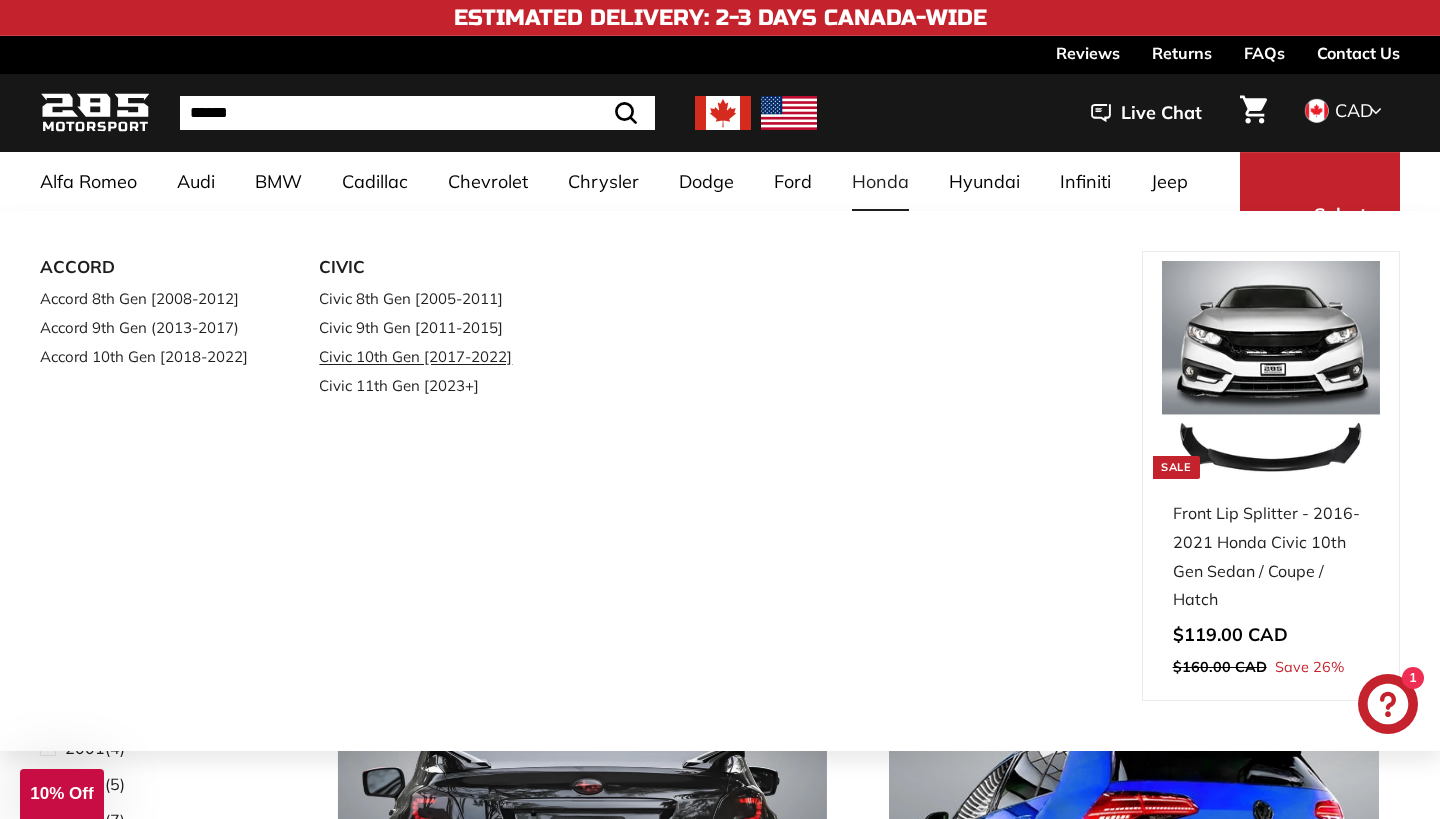 click on "Civic 10th Gen [2017-2022]" at bounding box center [430, 356] 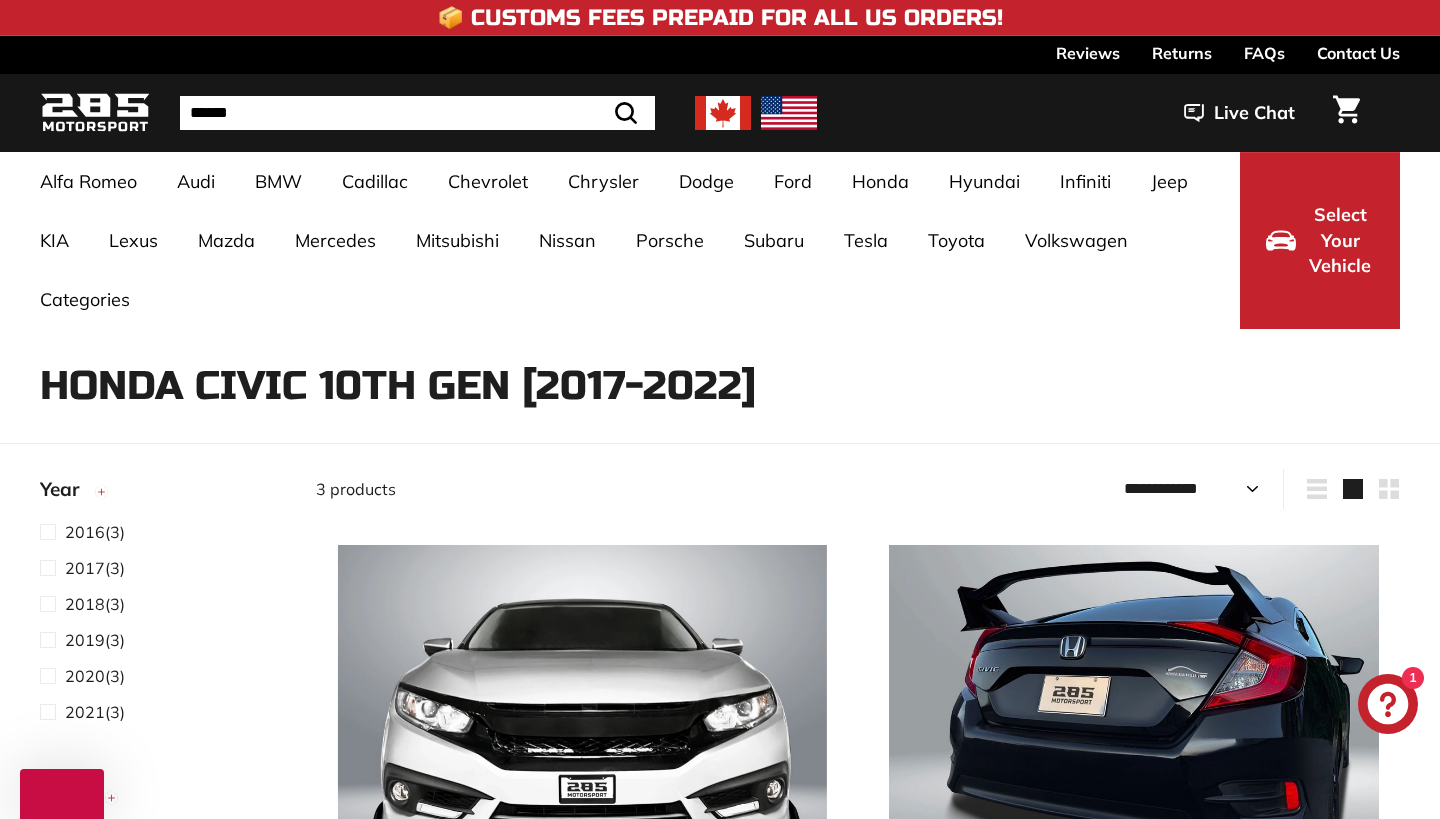 select on "**********" 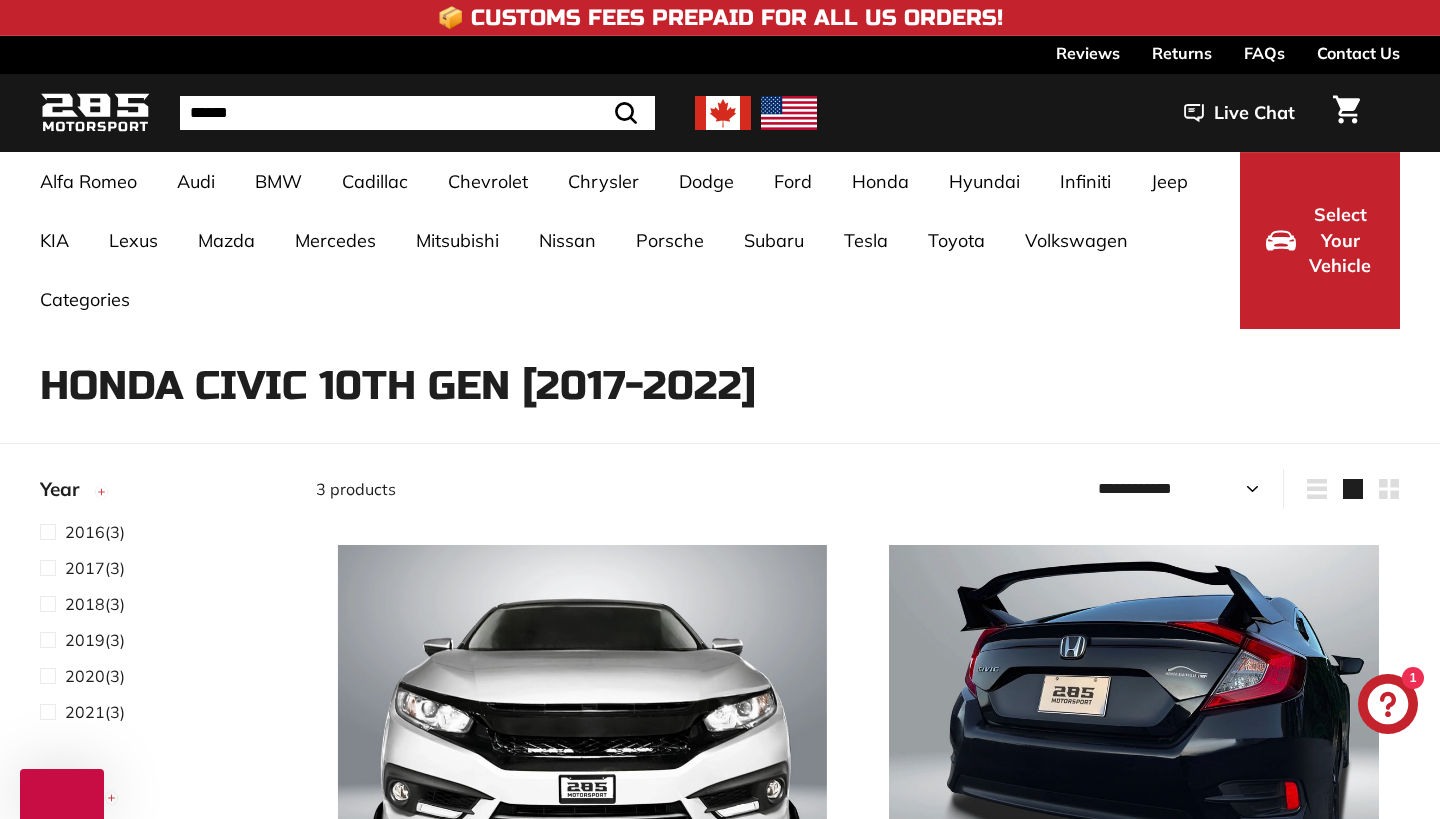 scroll, scrollTop: 0, scrollLeft: 0, axis: both 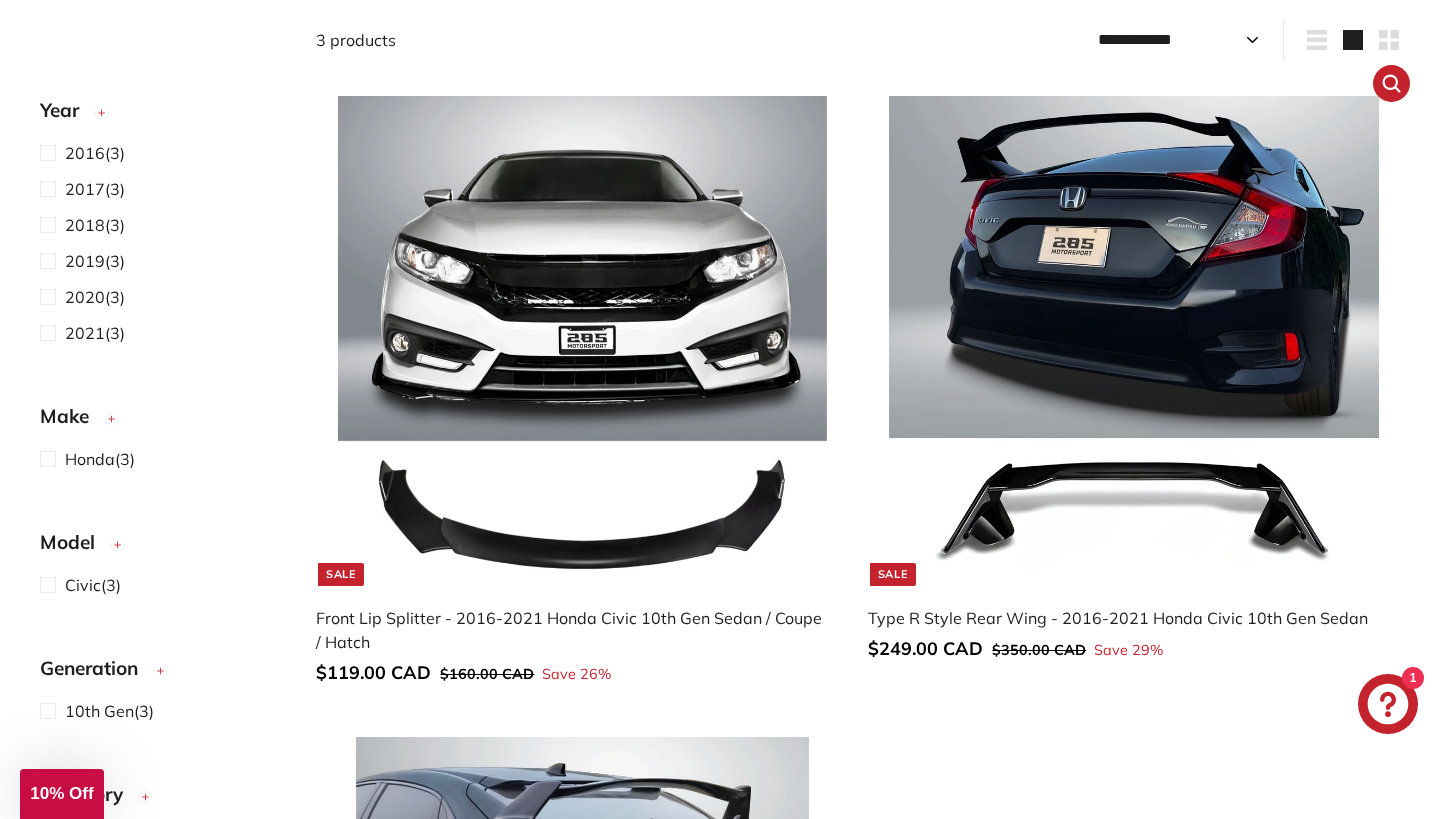 click at bounding box center (1133, 340) 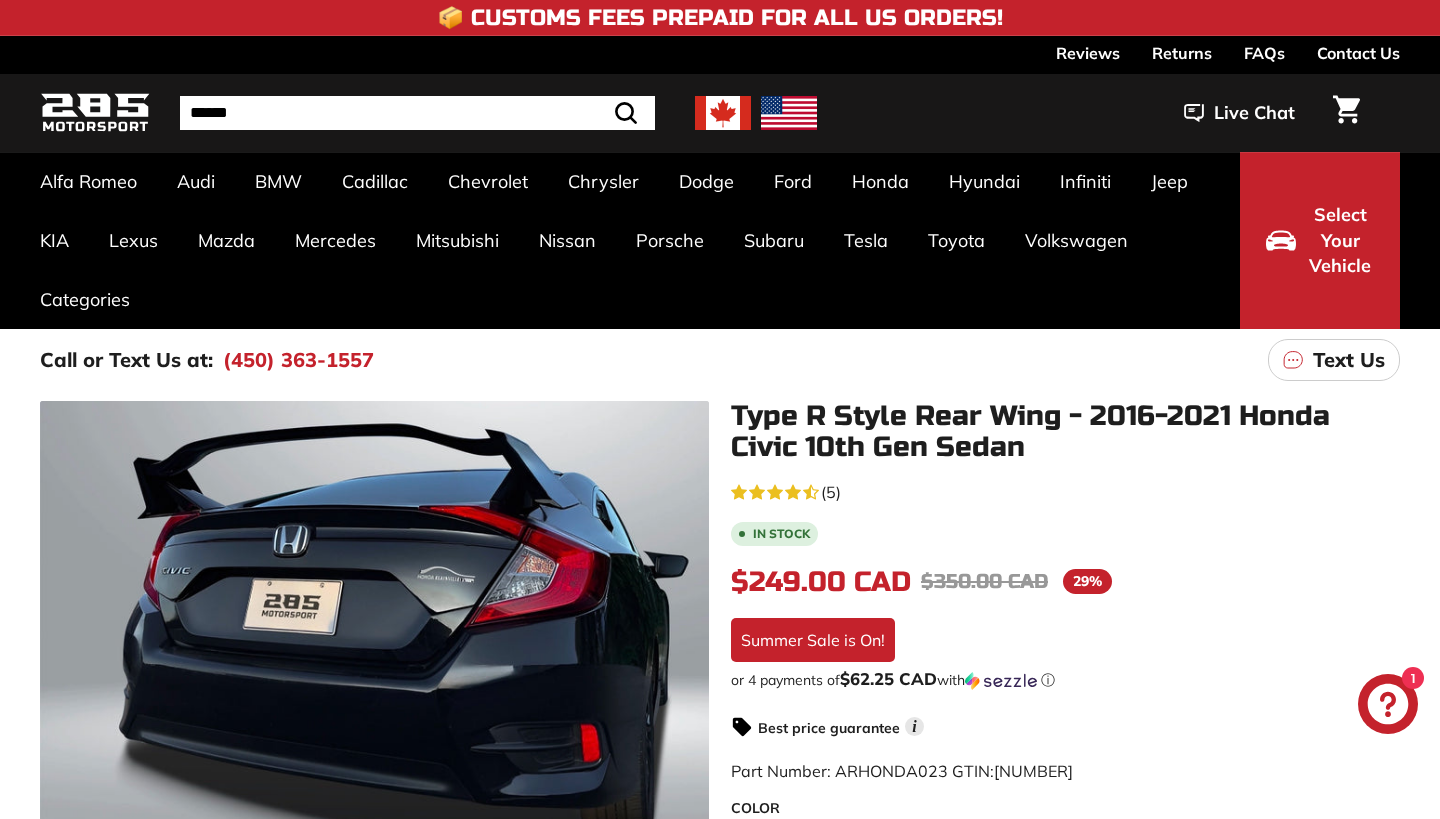 scroll, scrollTop: 0, scrollLeft: 0, axis: both 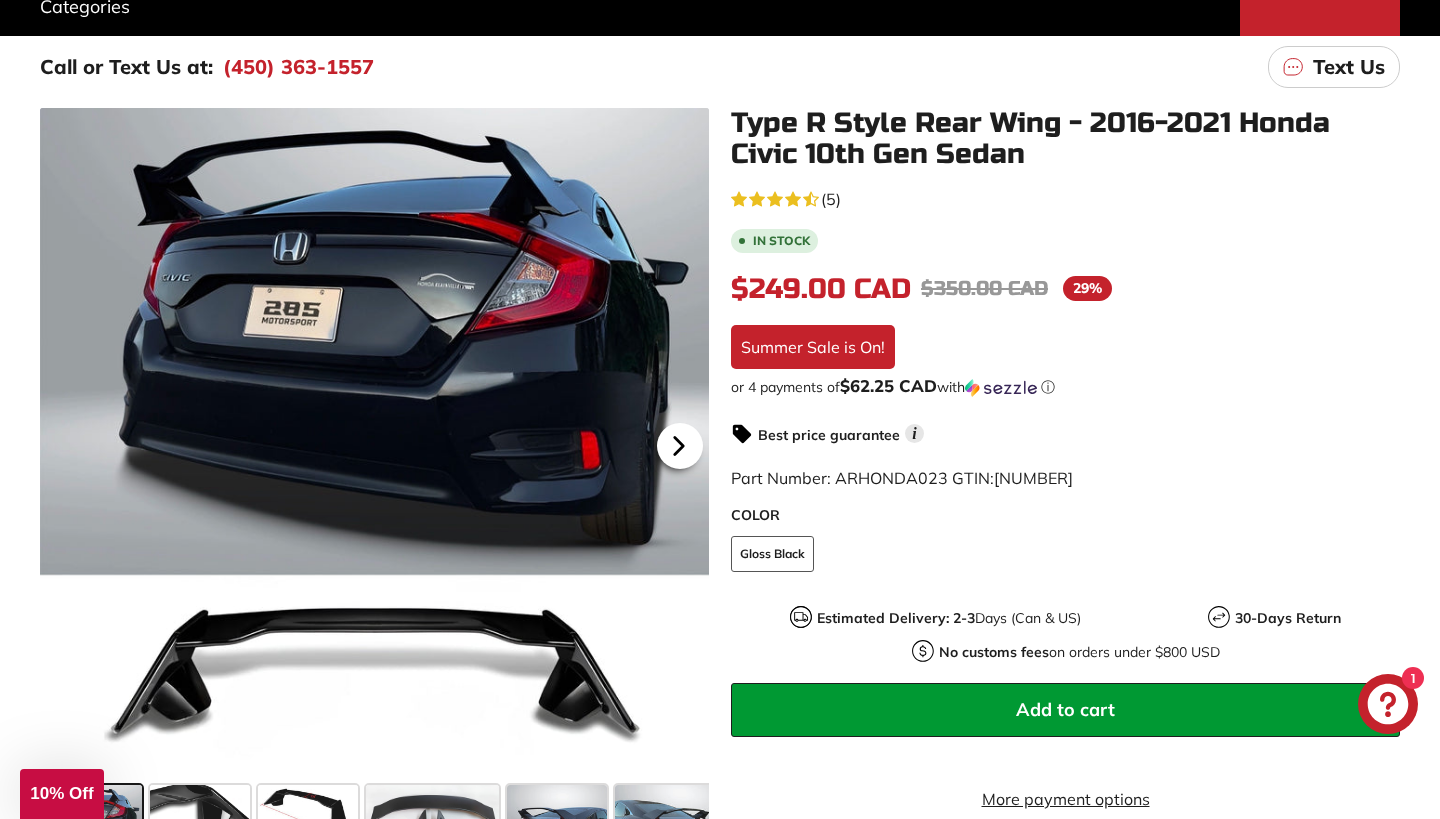 click 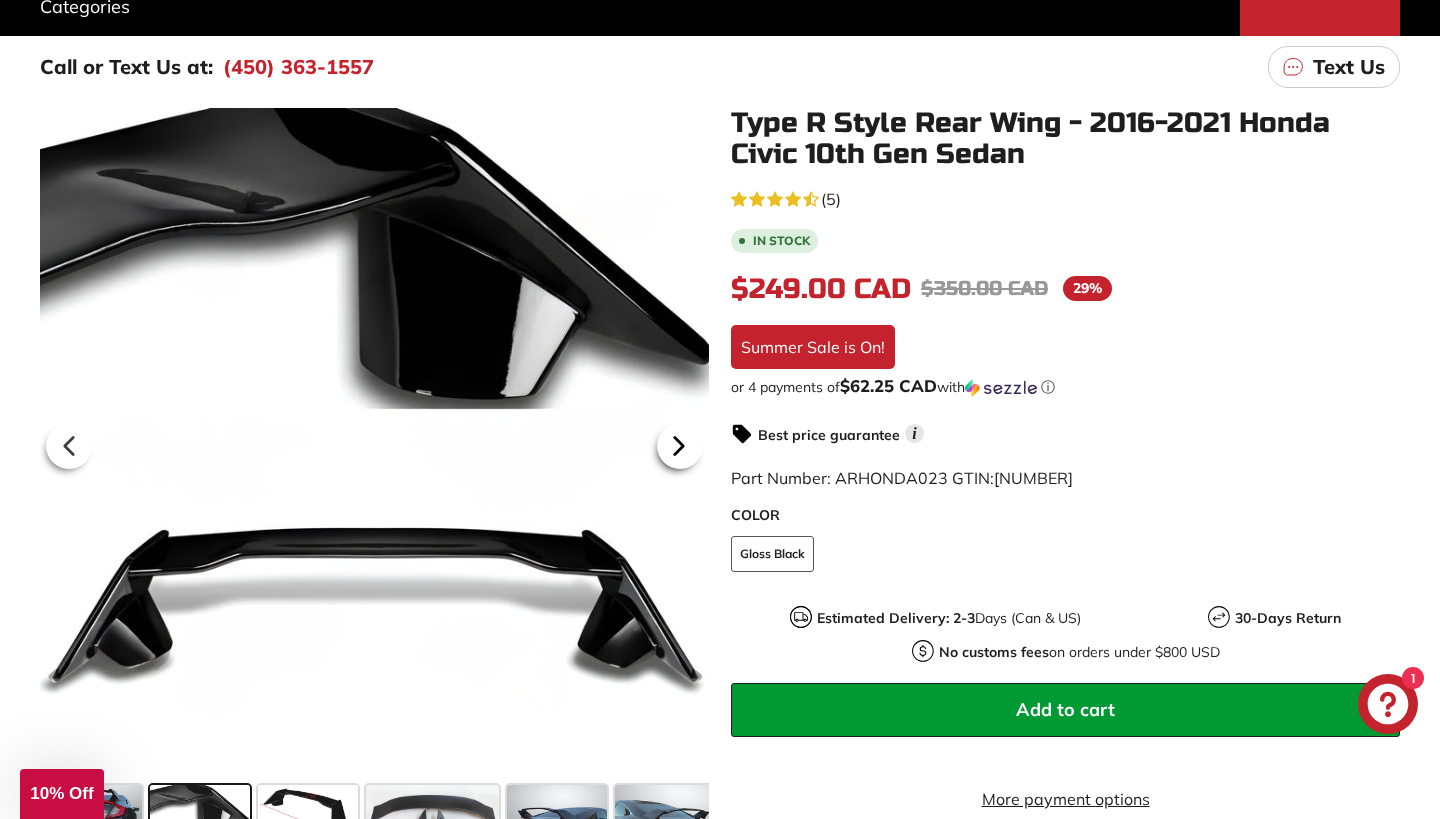 click 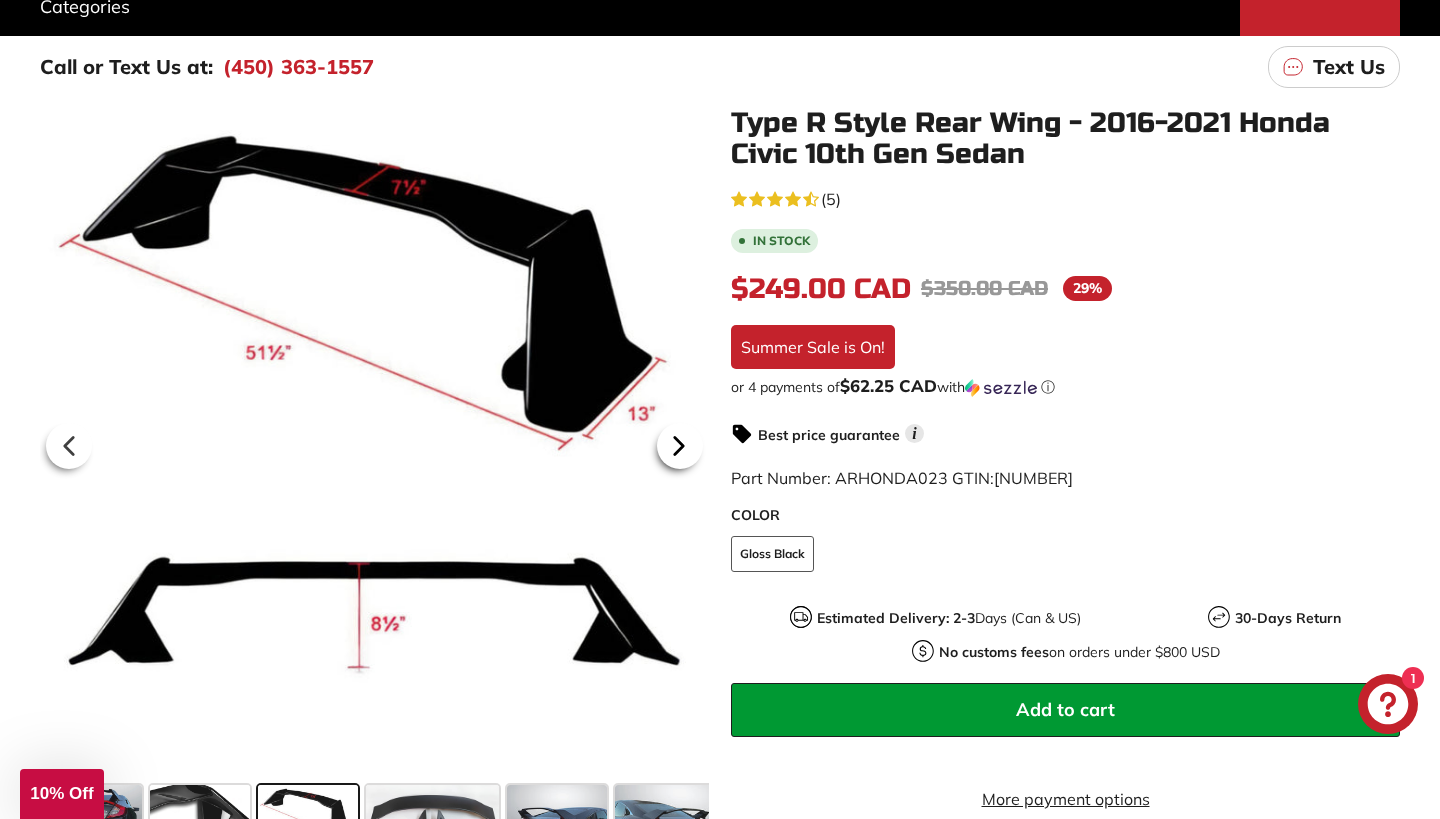 click 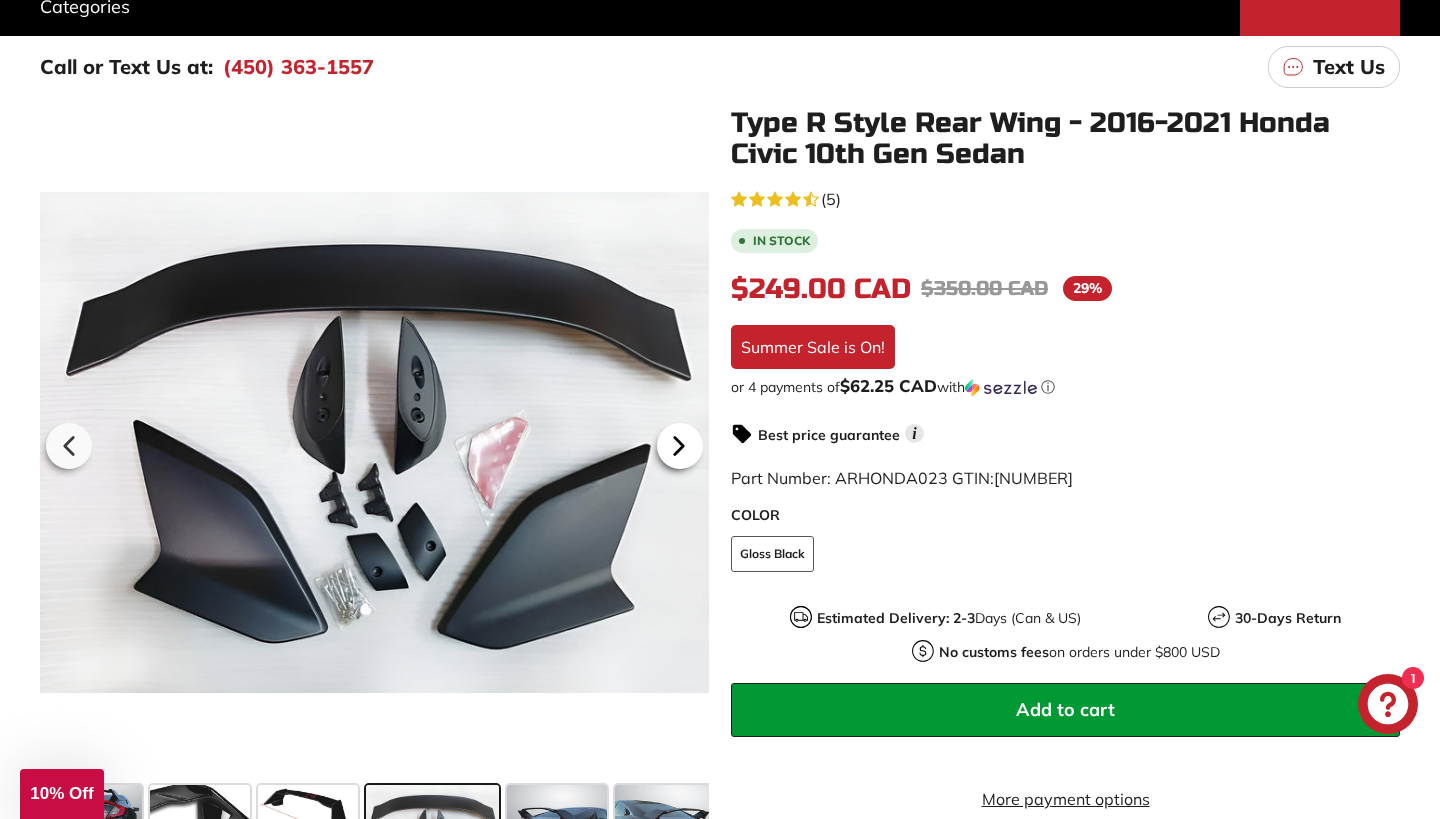 click 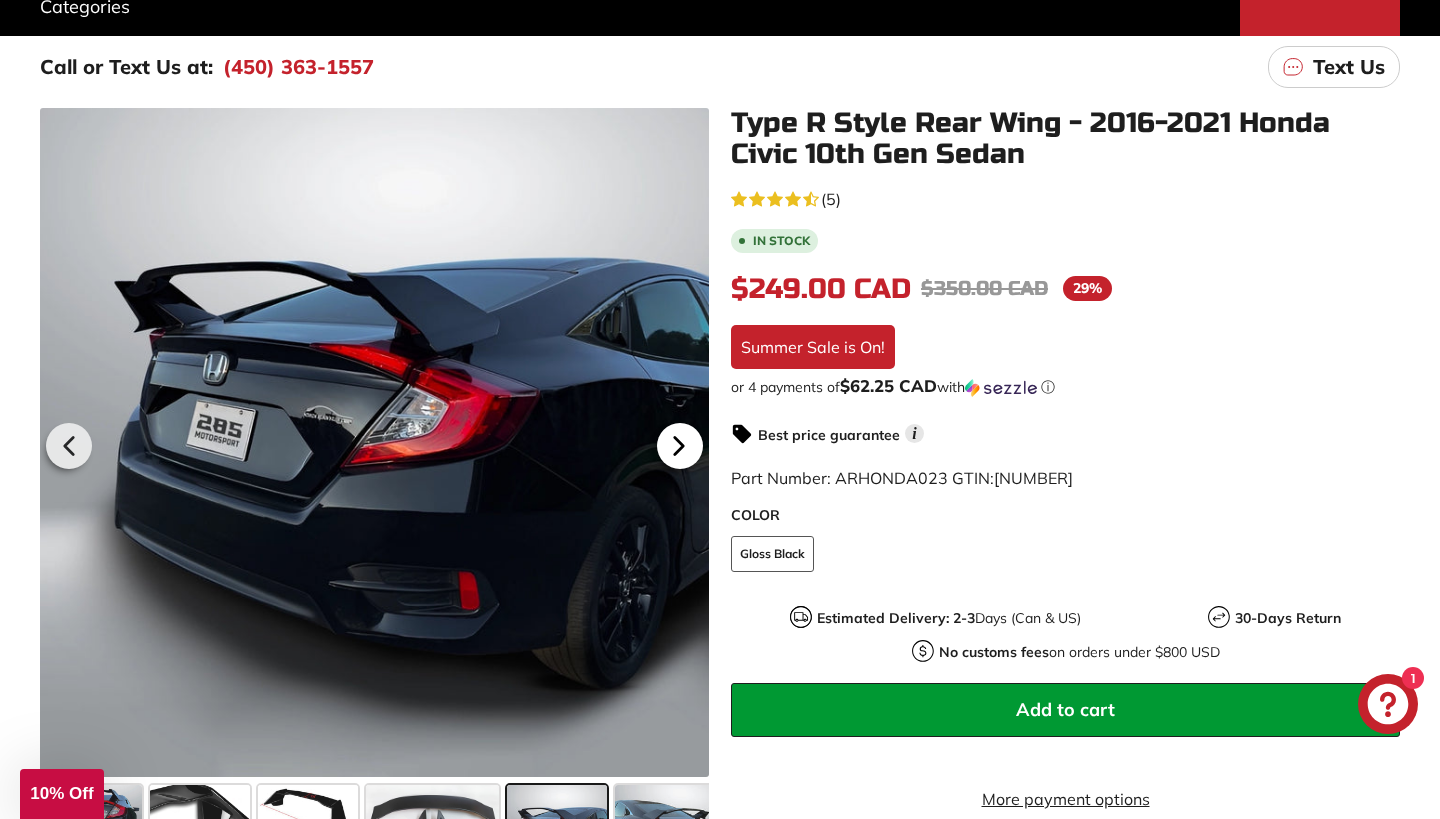 click 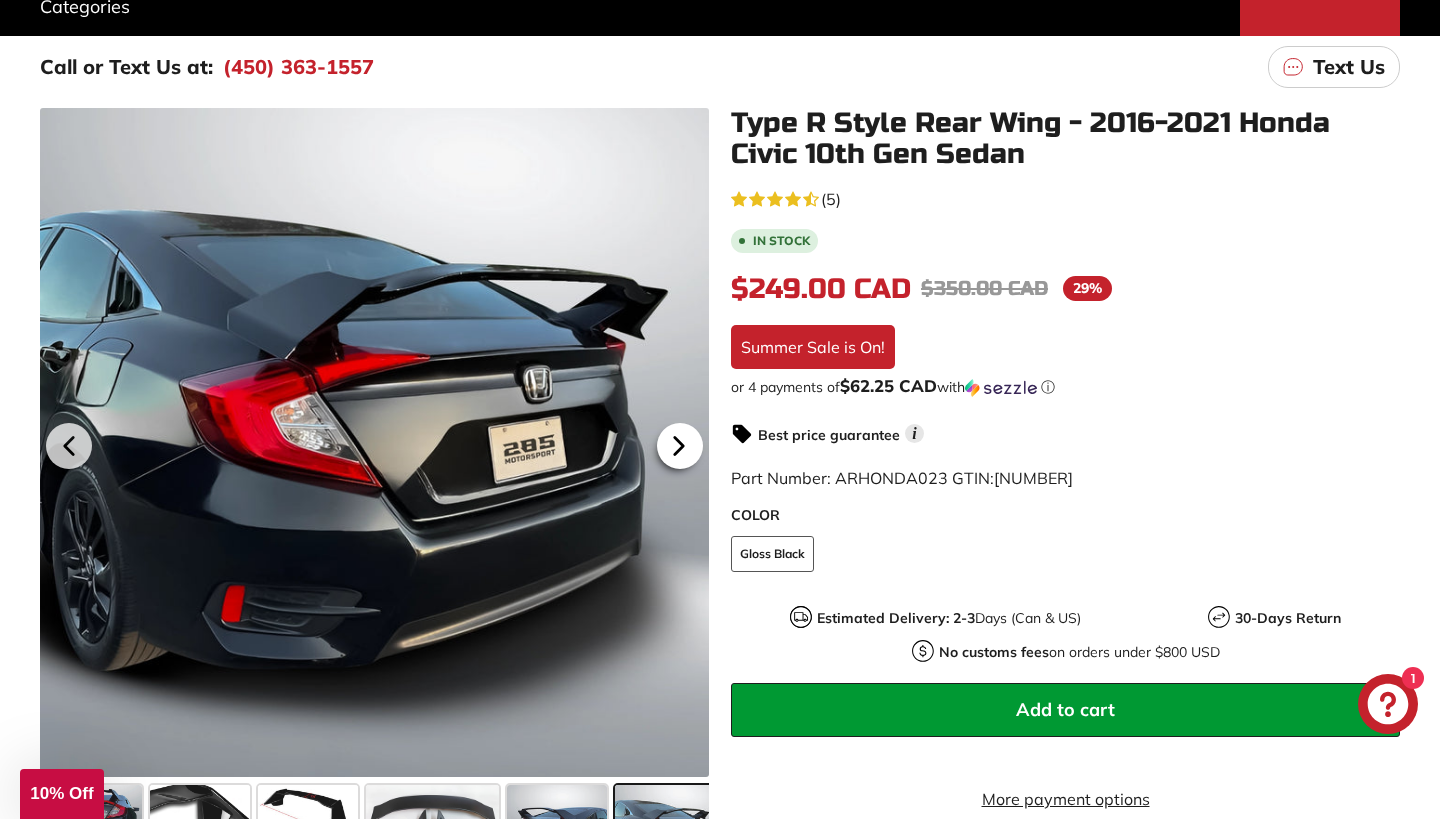 scroll, scrollTop: 0, scrollLeft: 226, axis: horizontal 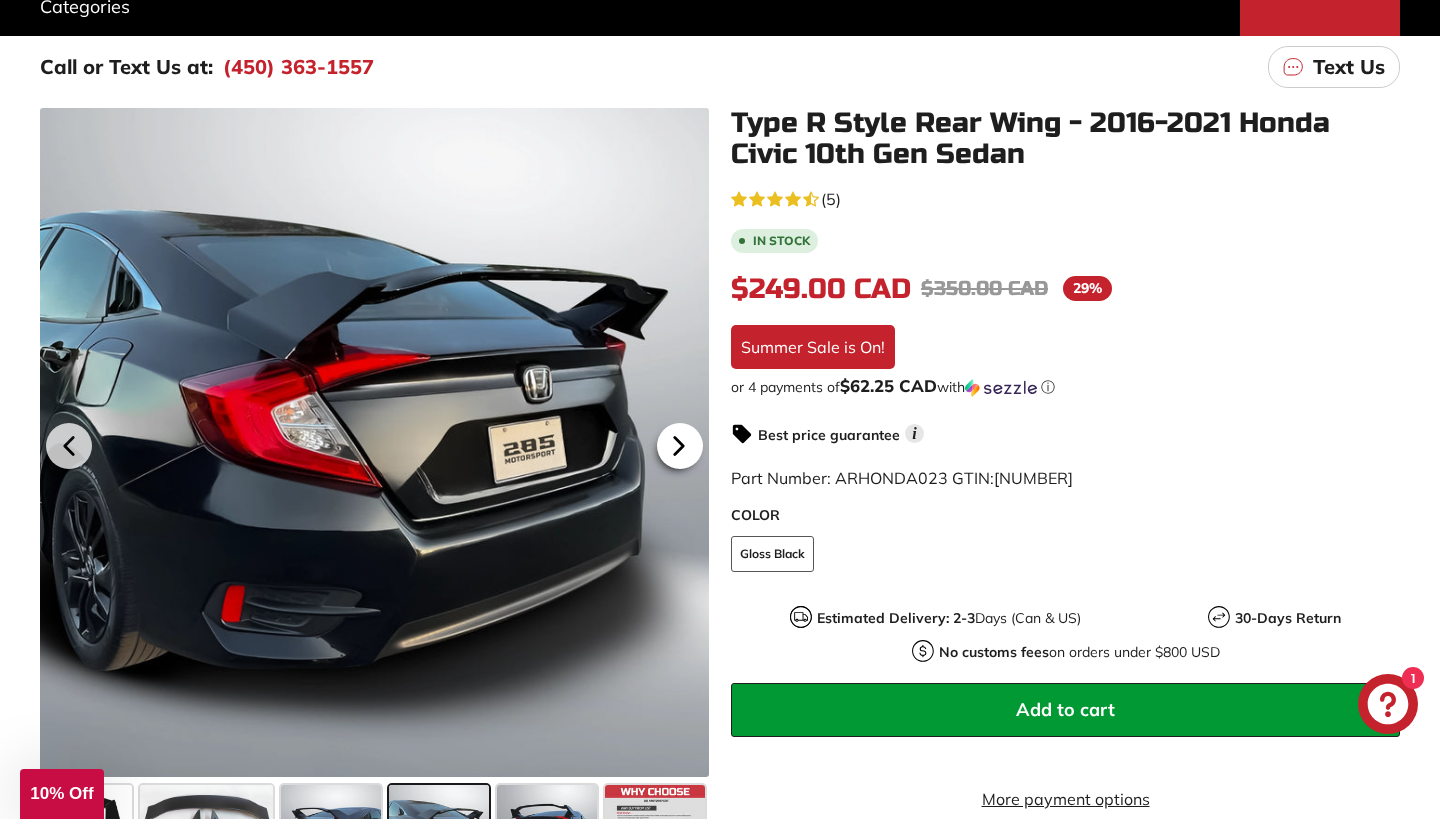 click 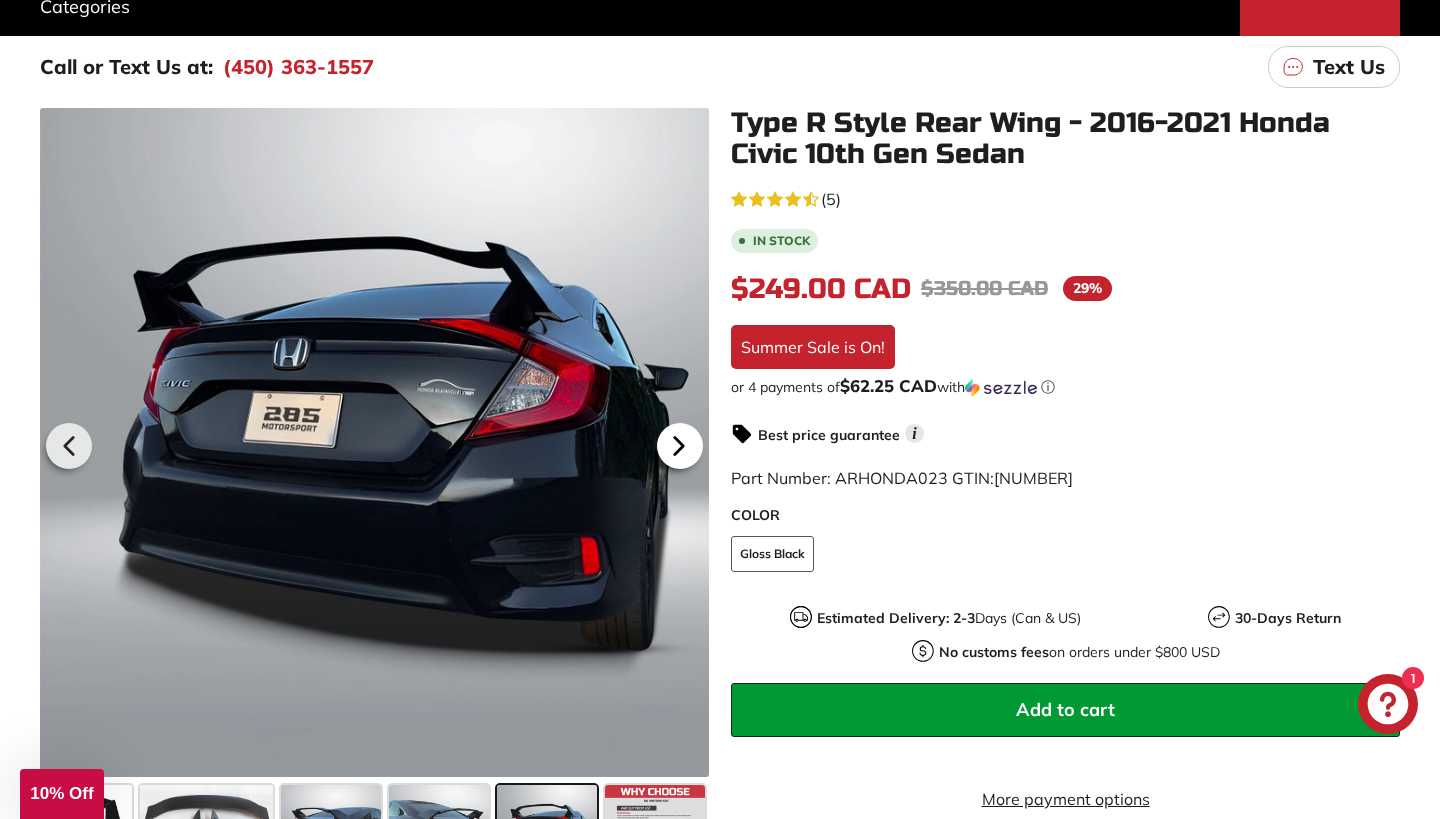 click 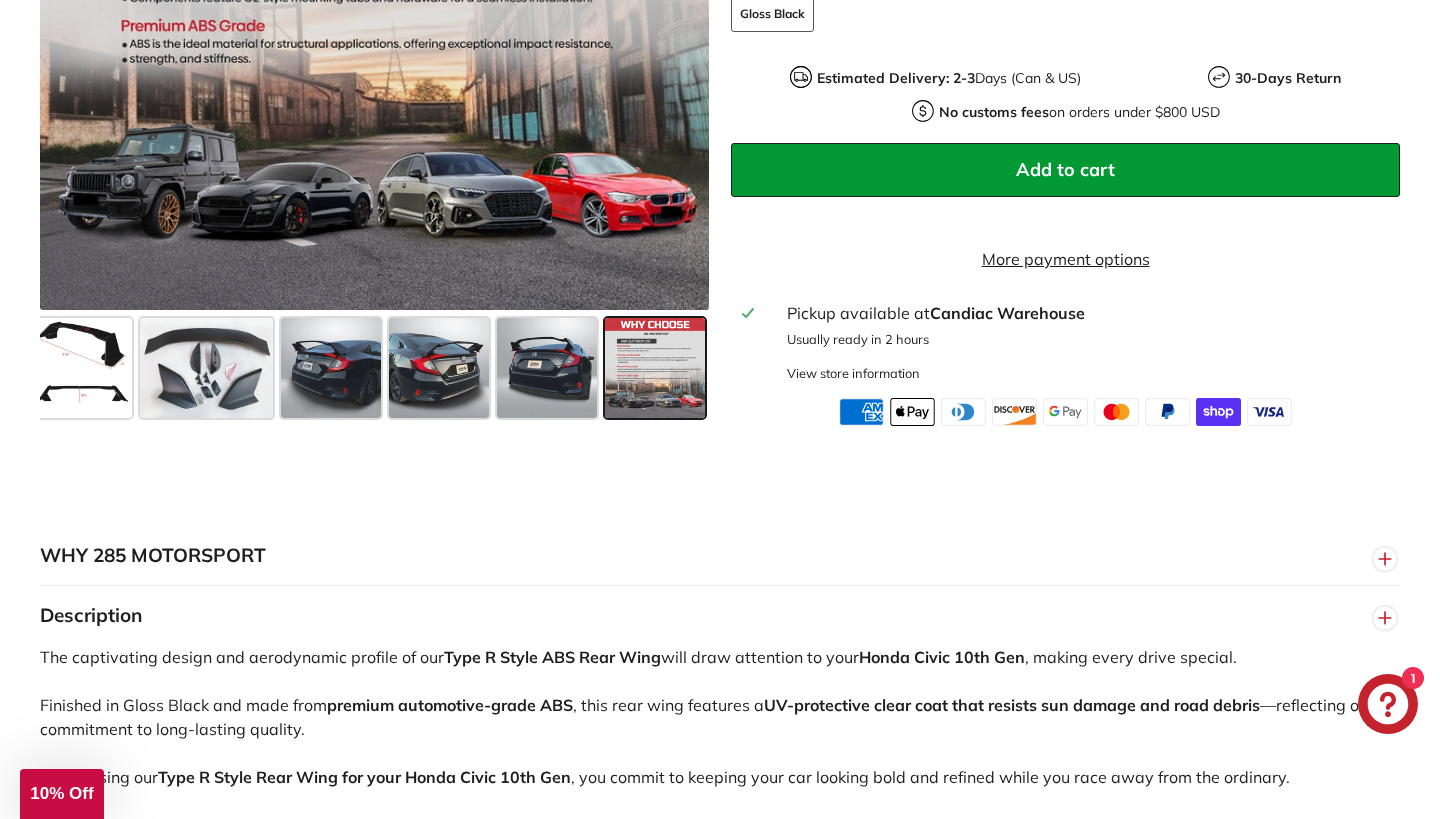 scroll, scrollTop: 853, scrollLeft: 0, axis: vertical 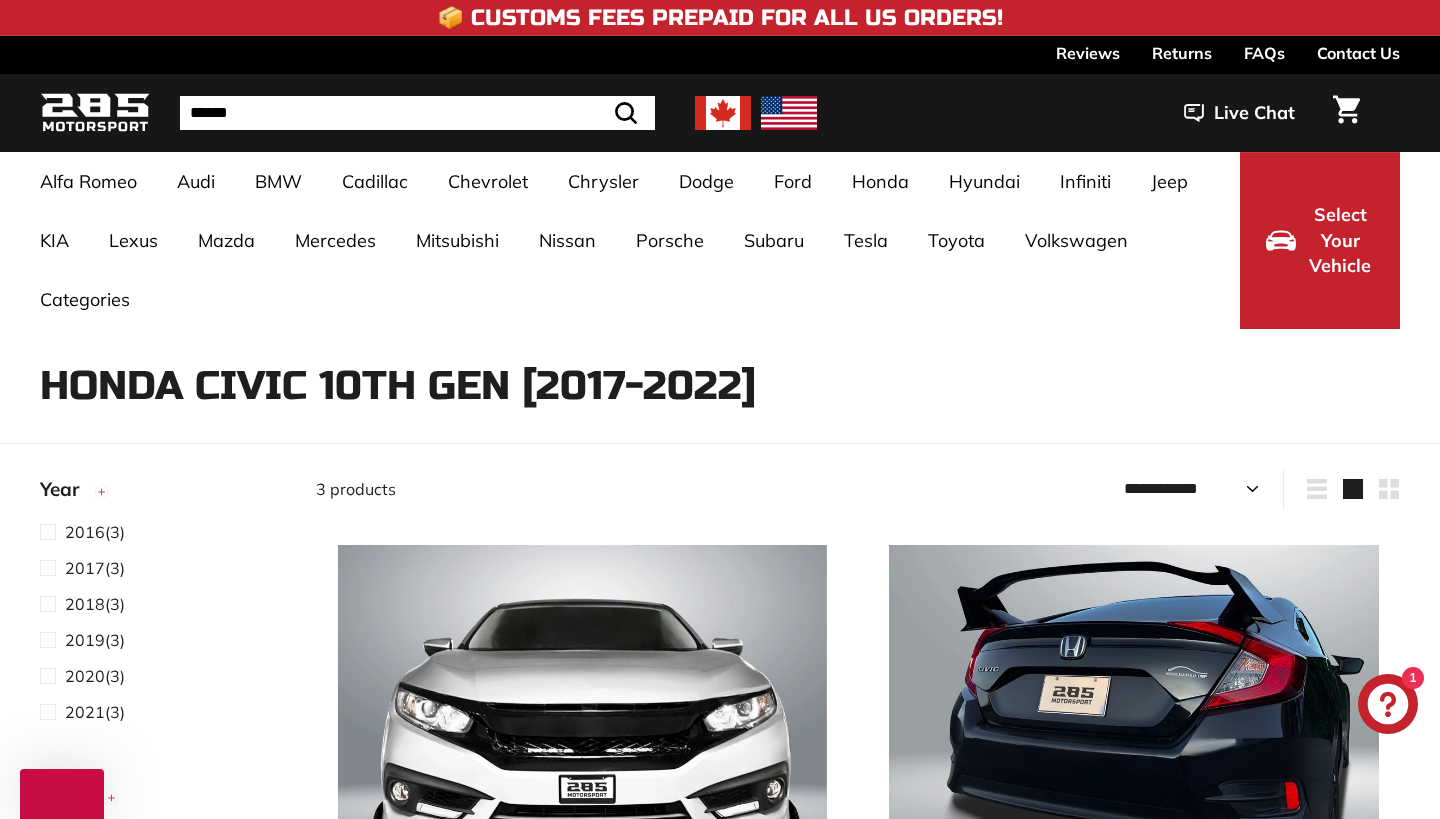select on "**********" 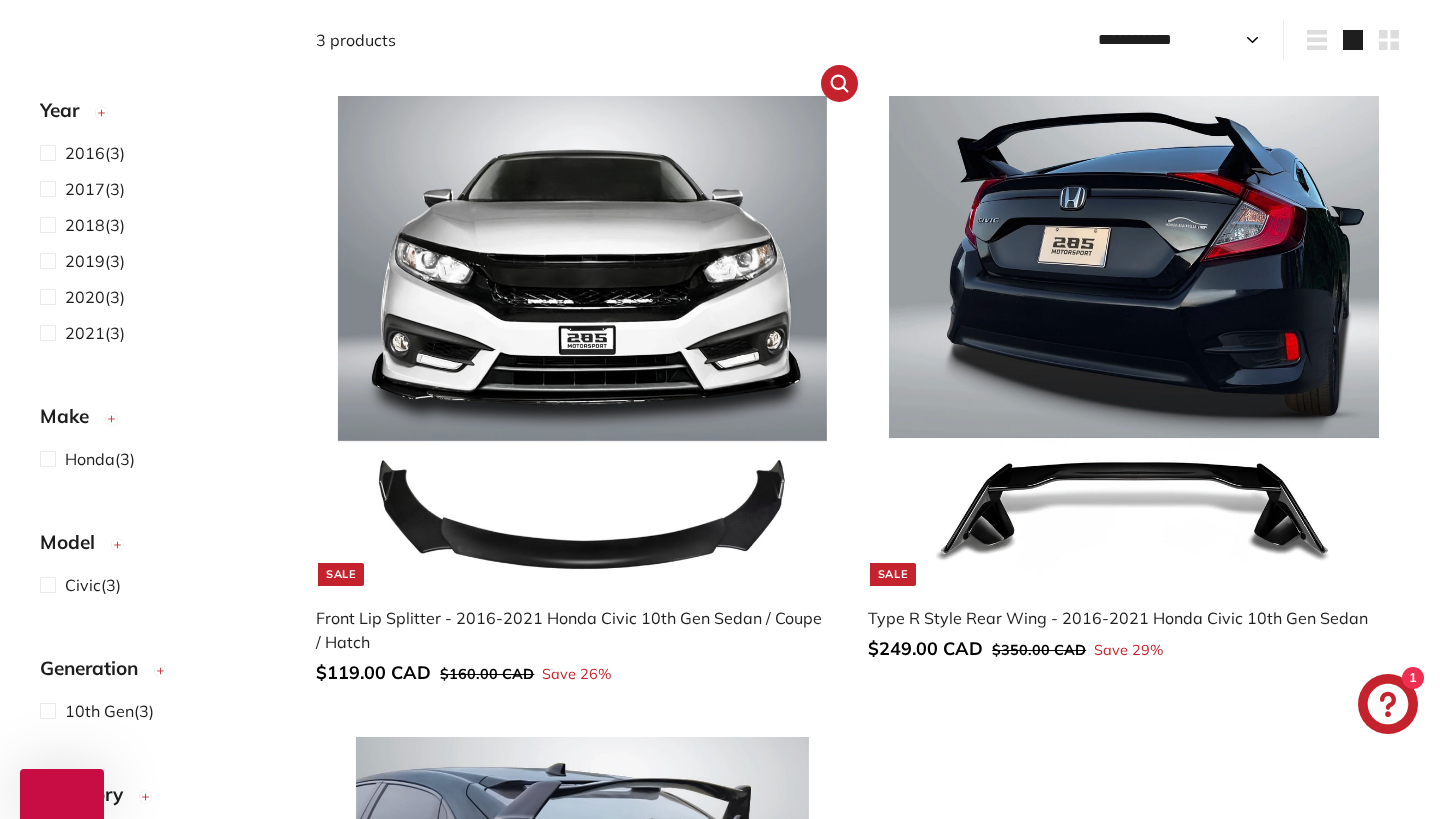 scroll, scrollTop: 0, scrollLeft: 0, axis: both 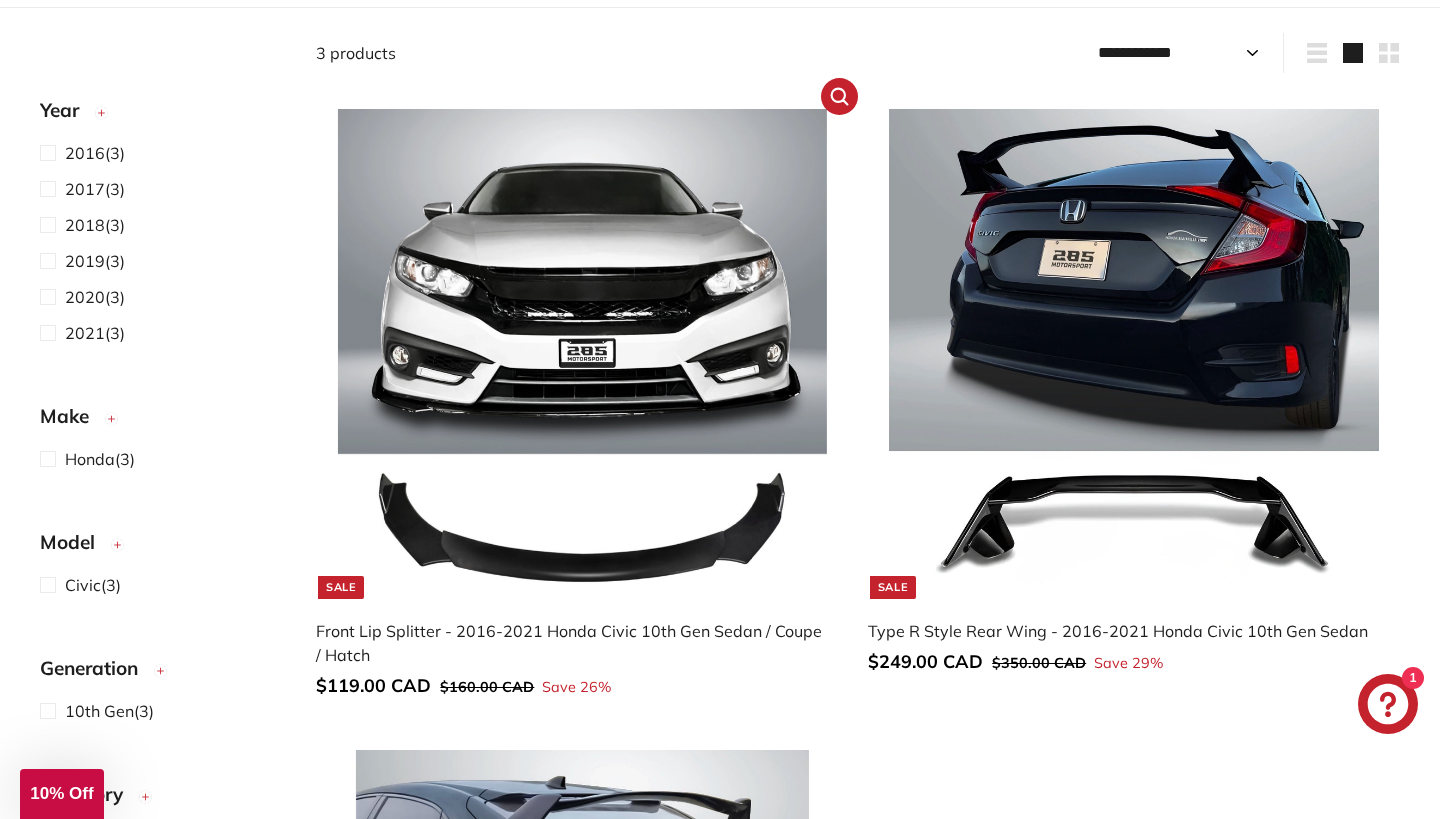 click on "Front Lip Splitter - 2016-2021 Honda Civic 10th Gen Sedan / Coupe / Hatch" at bounding box center (572, 643) 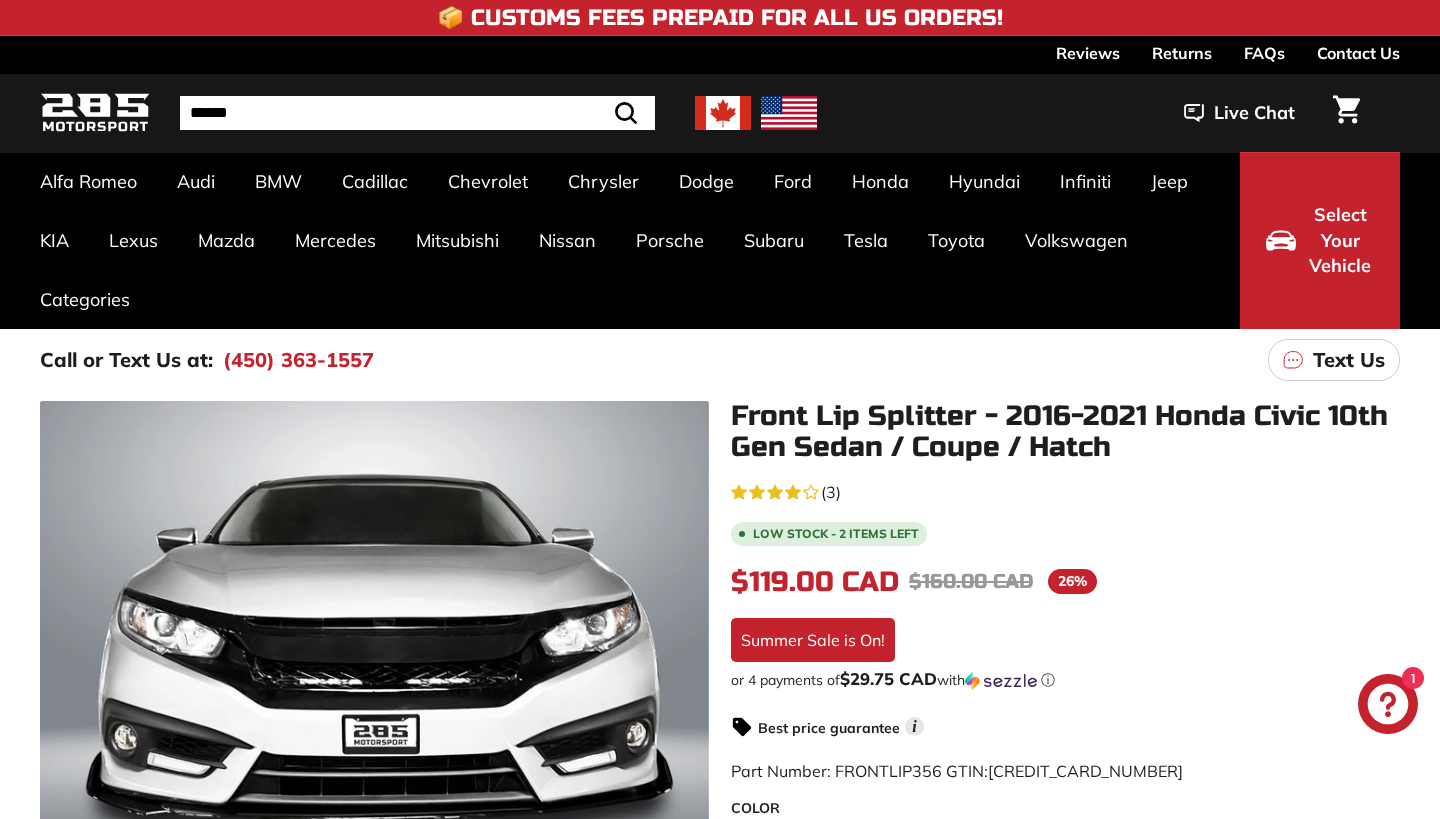 scroll, scrollTop: 0, scrollLeft: 0, axis: both 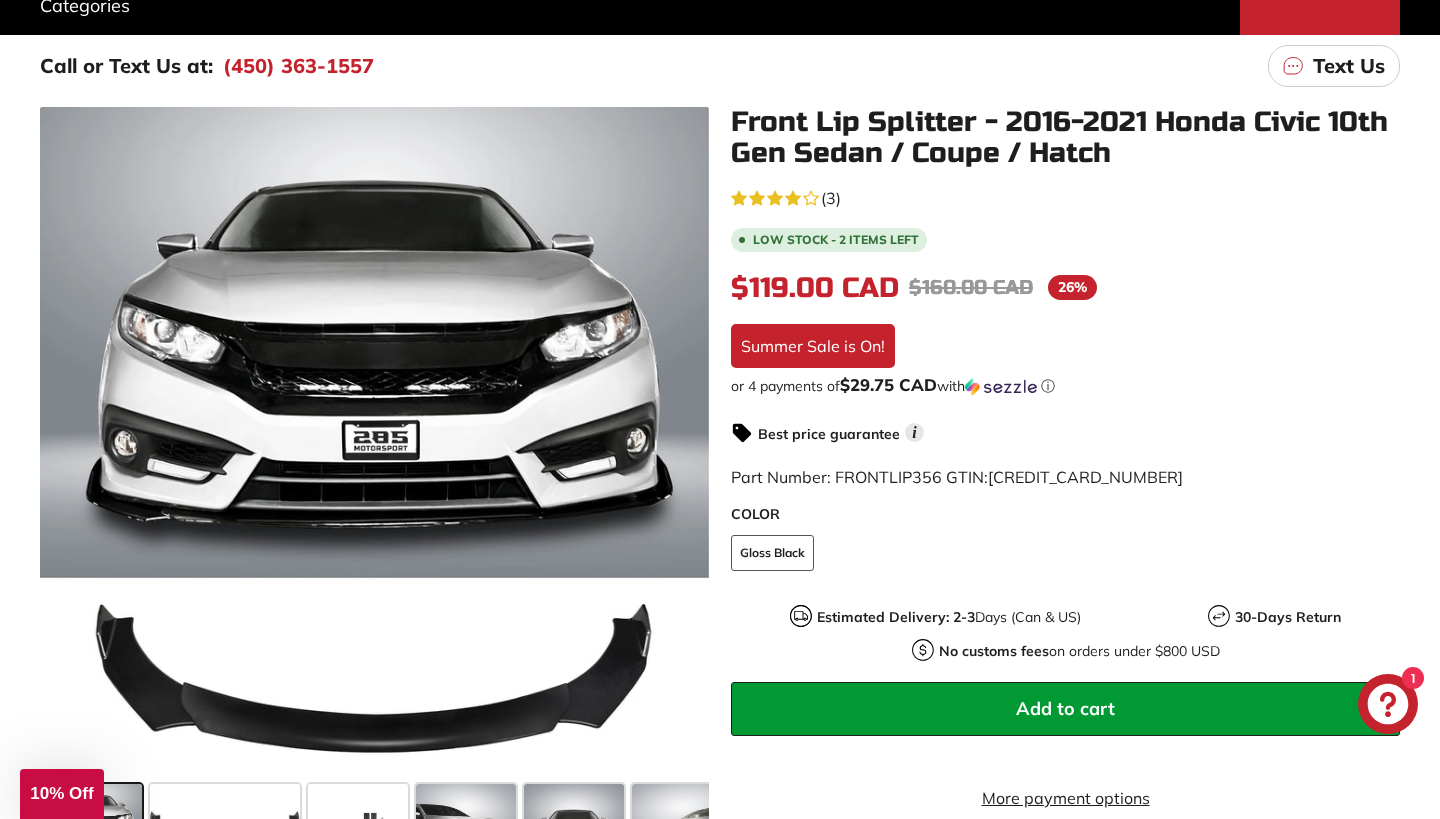 click 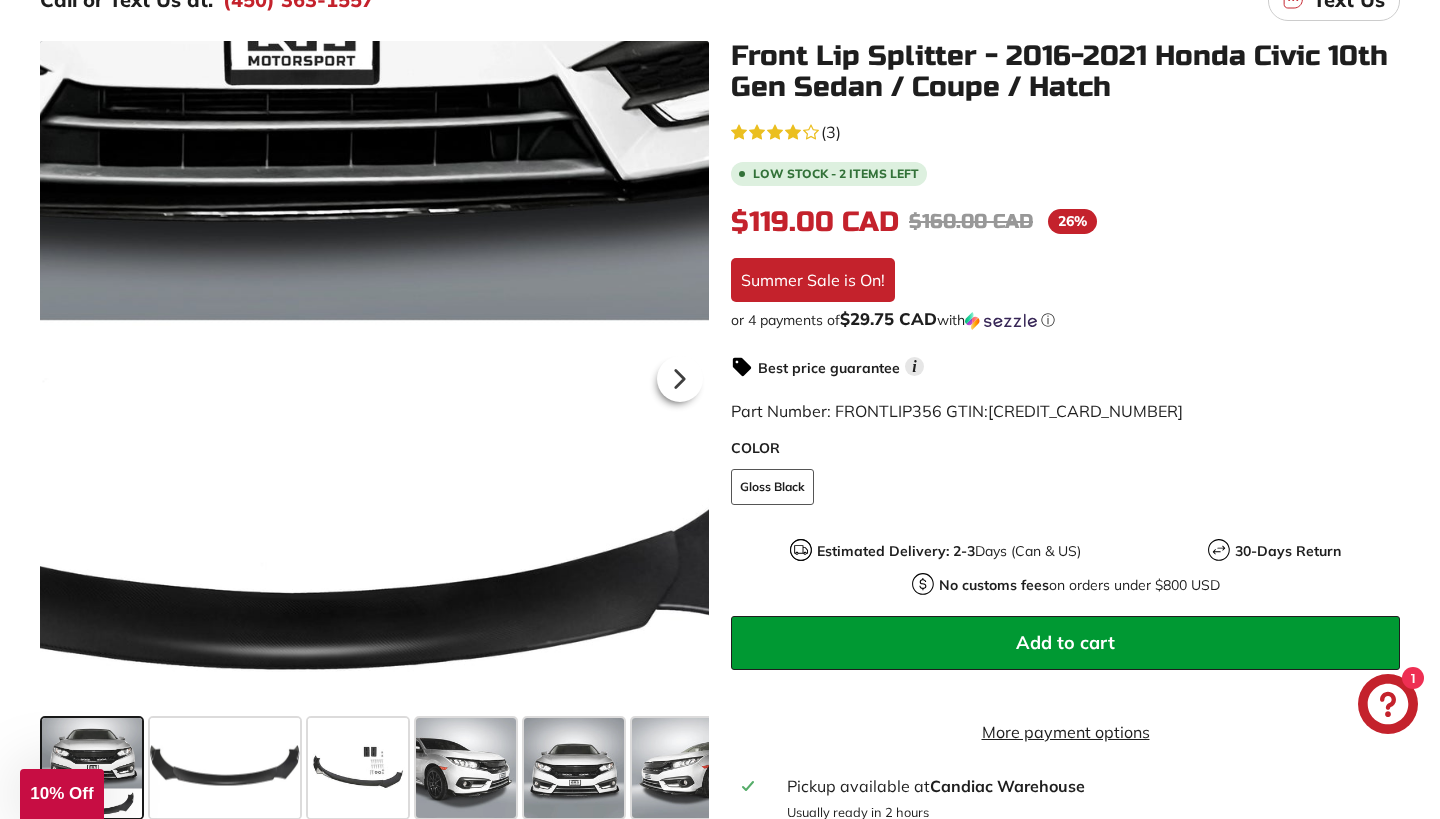 scroll, scrollTop: 343, scrollLeft: 0, axis: vertical 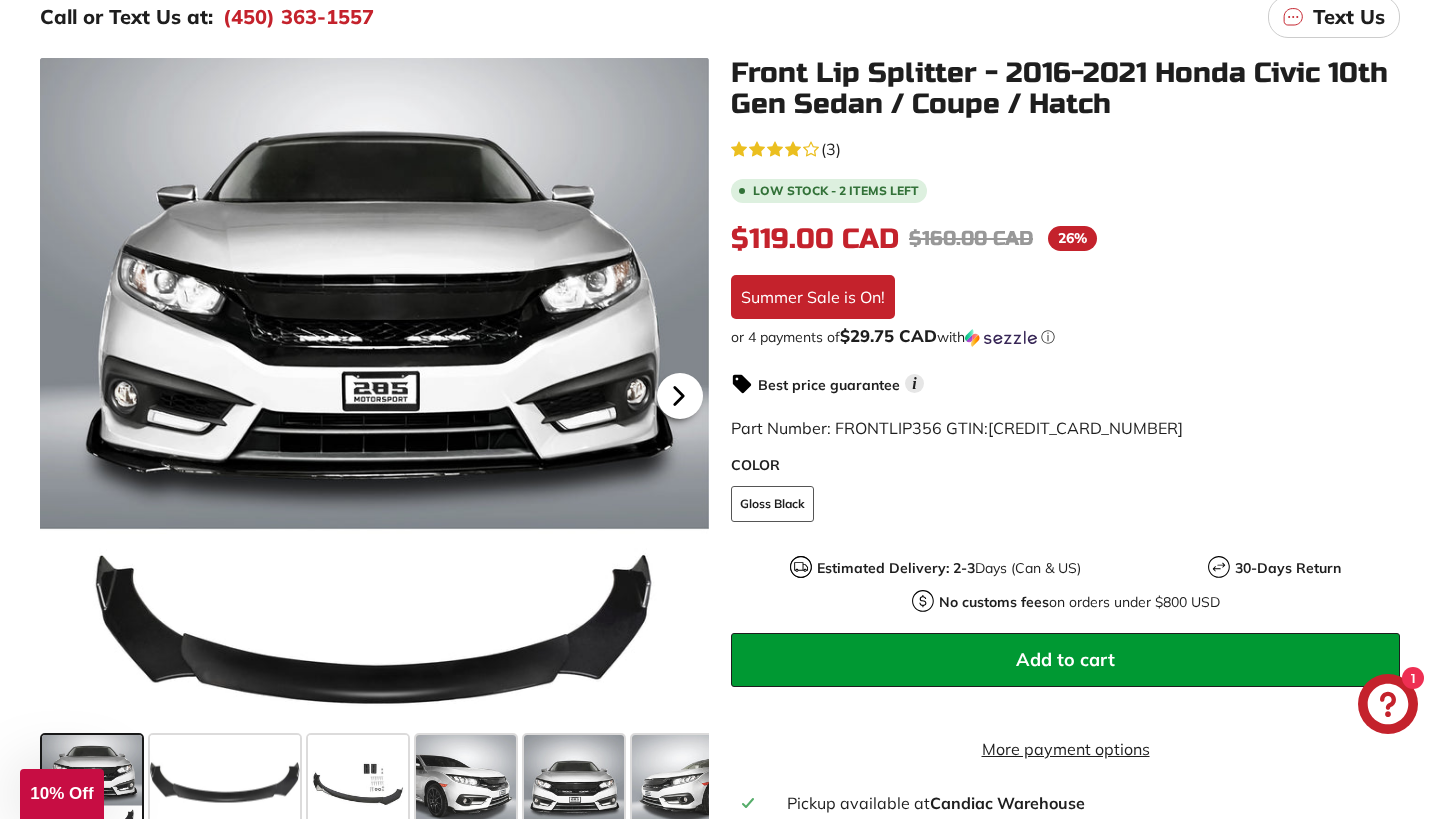 click 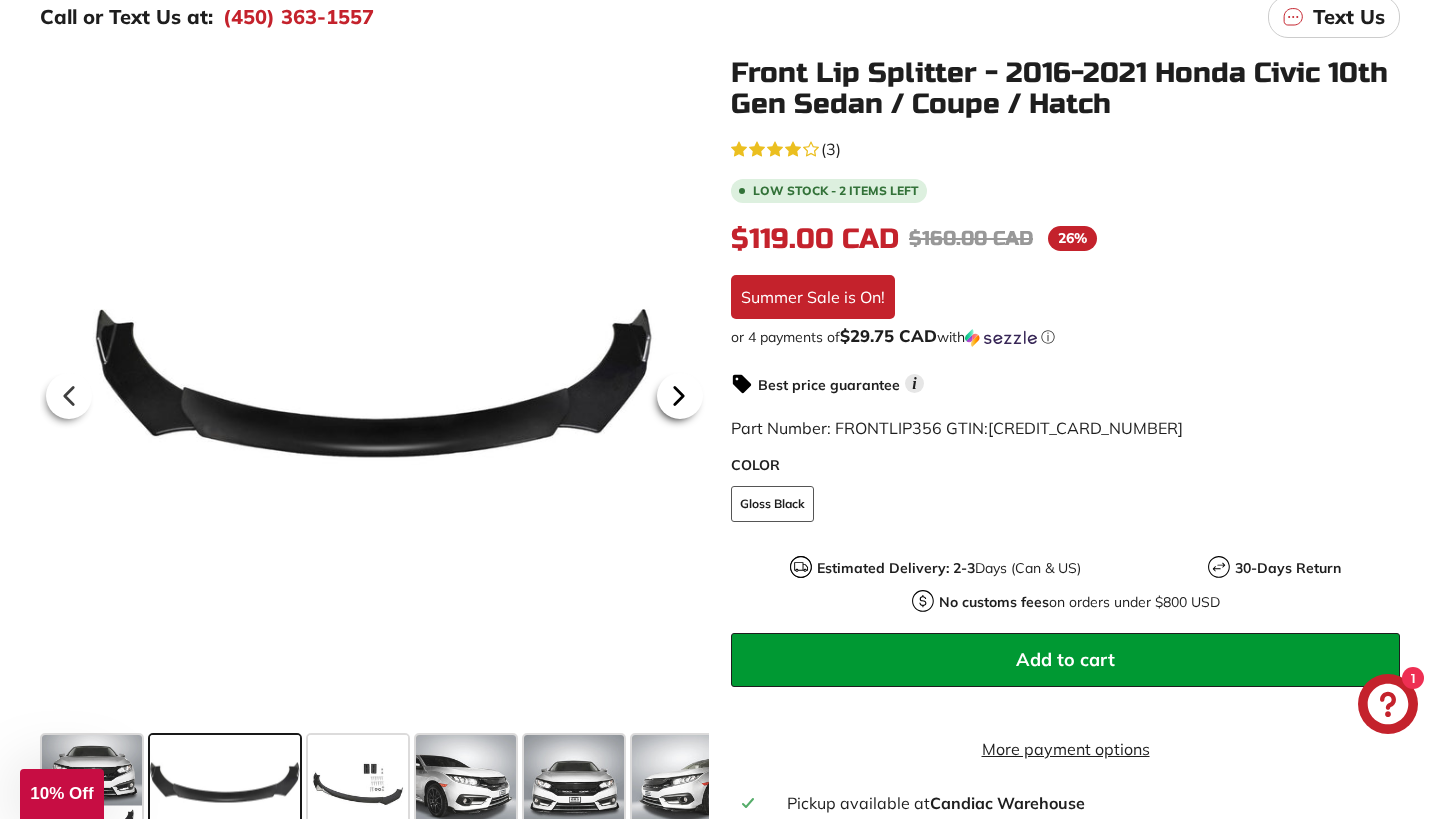 click 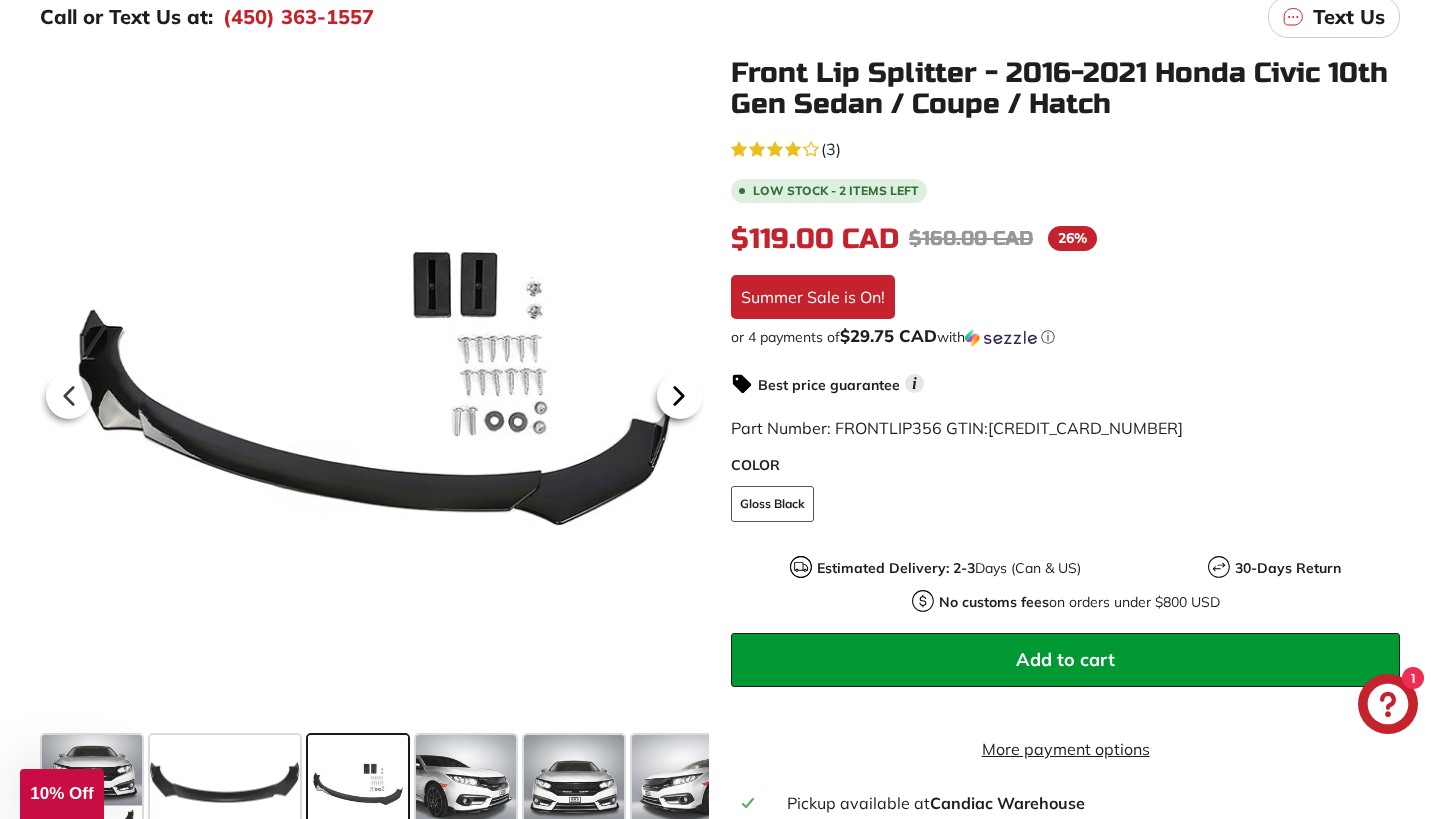 click 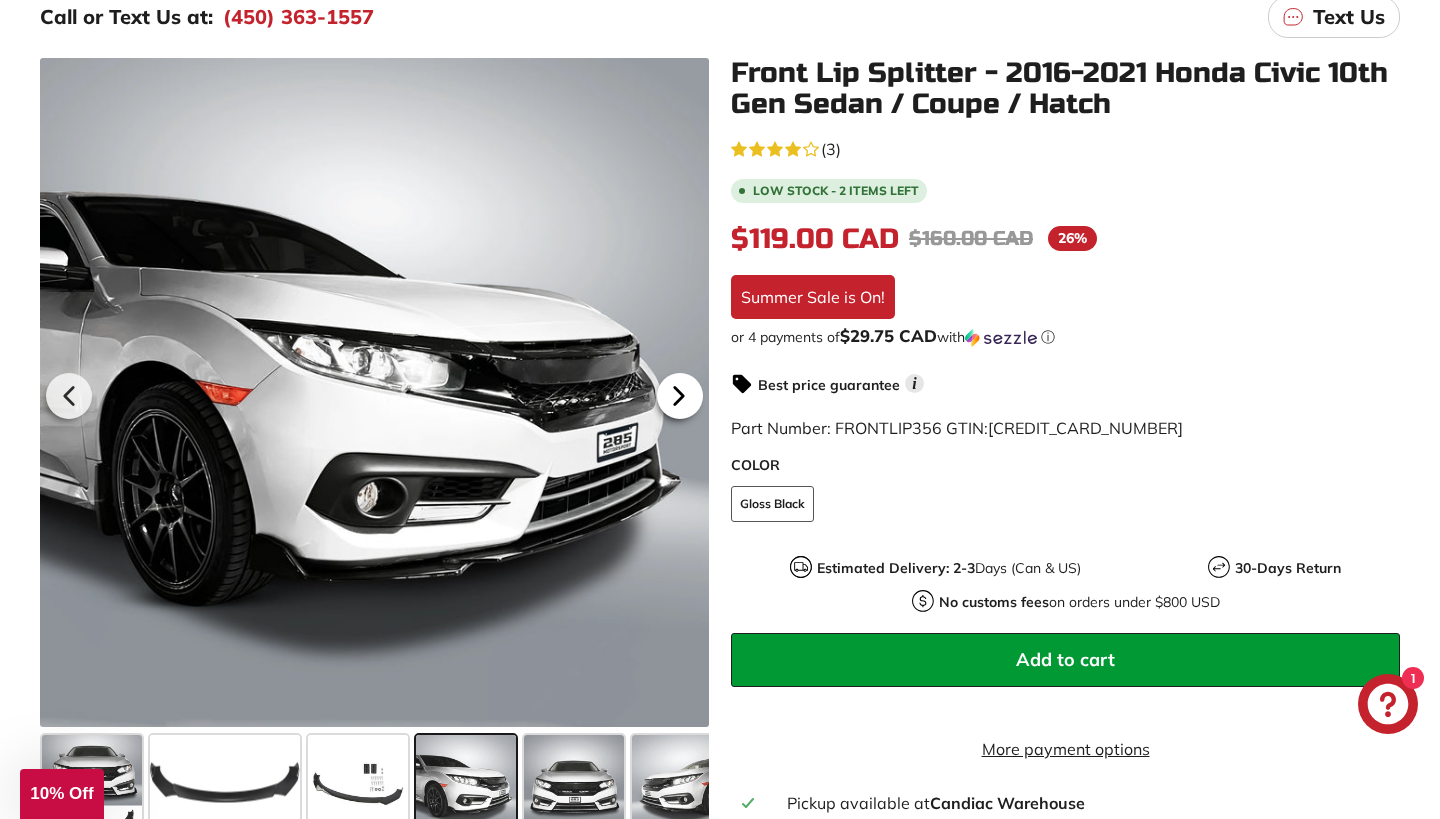 click 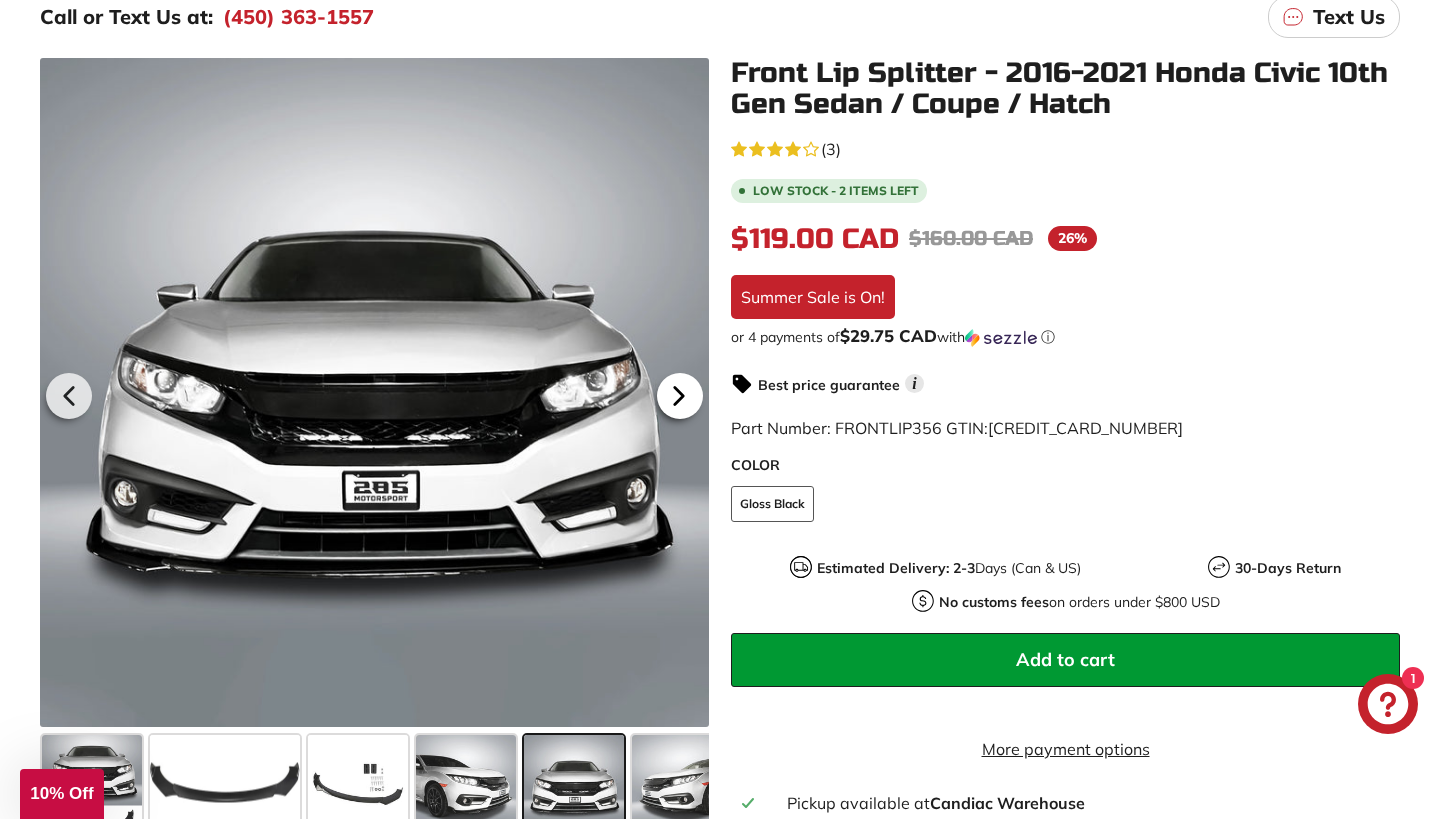 click 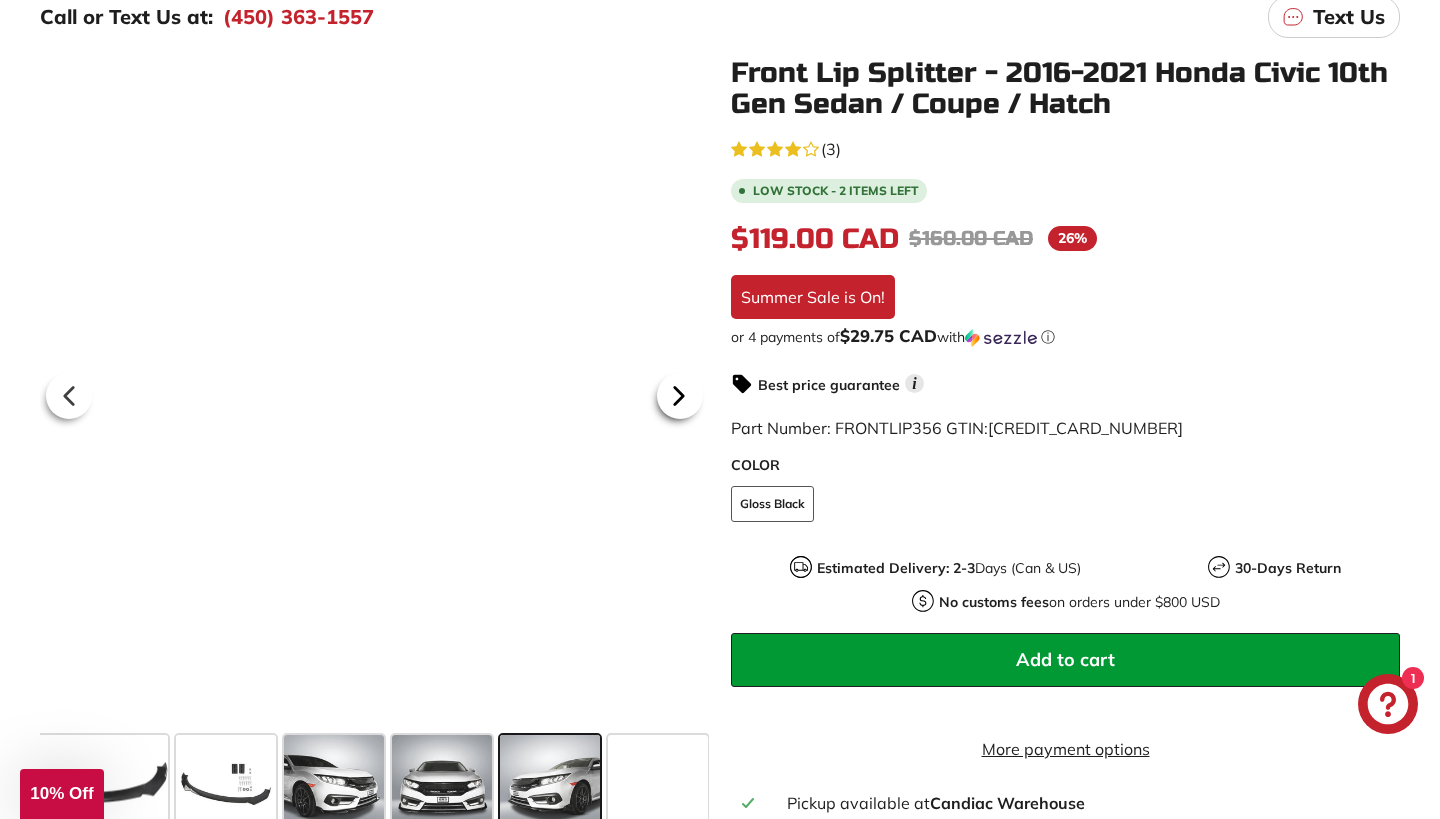 scroll, scrollTop: 0, scrollLeft: 135, axis: horizontal 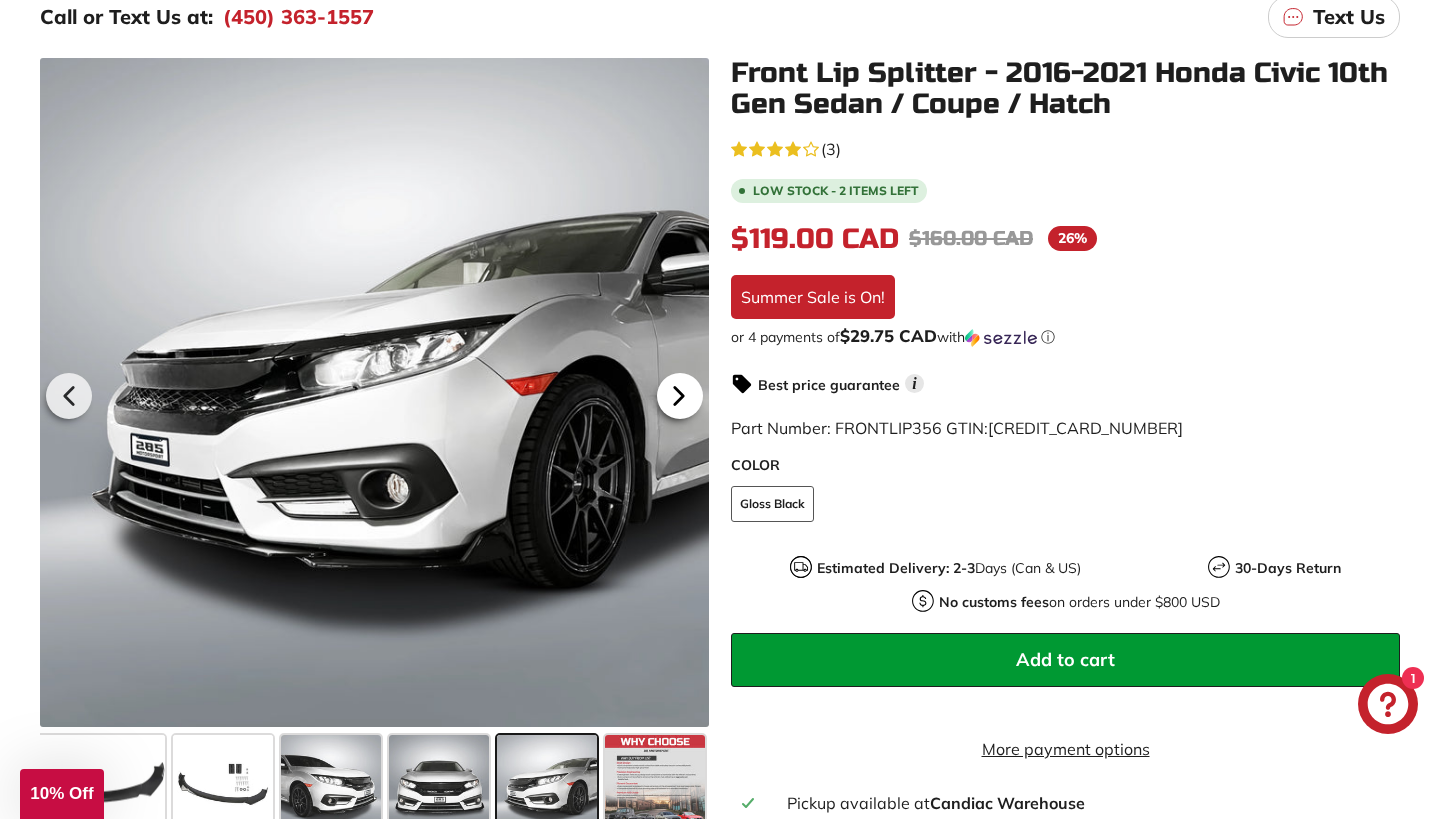 click 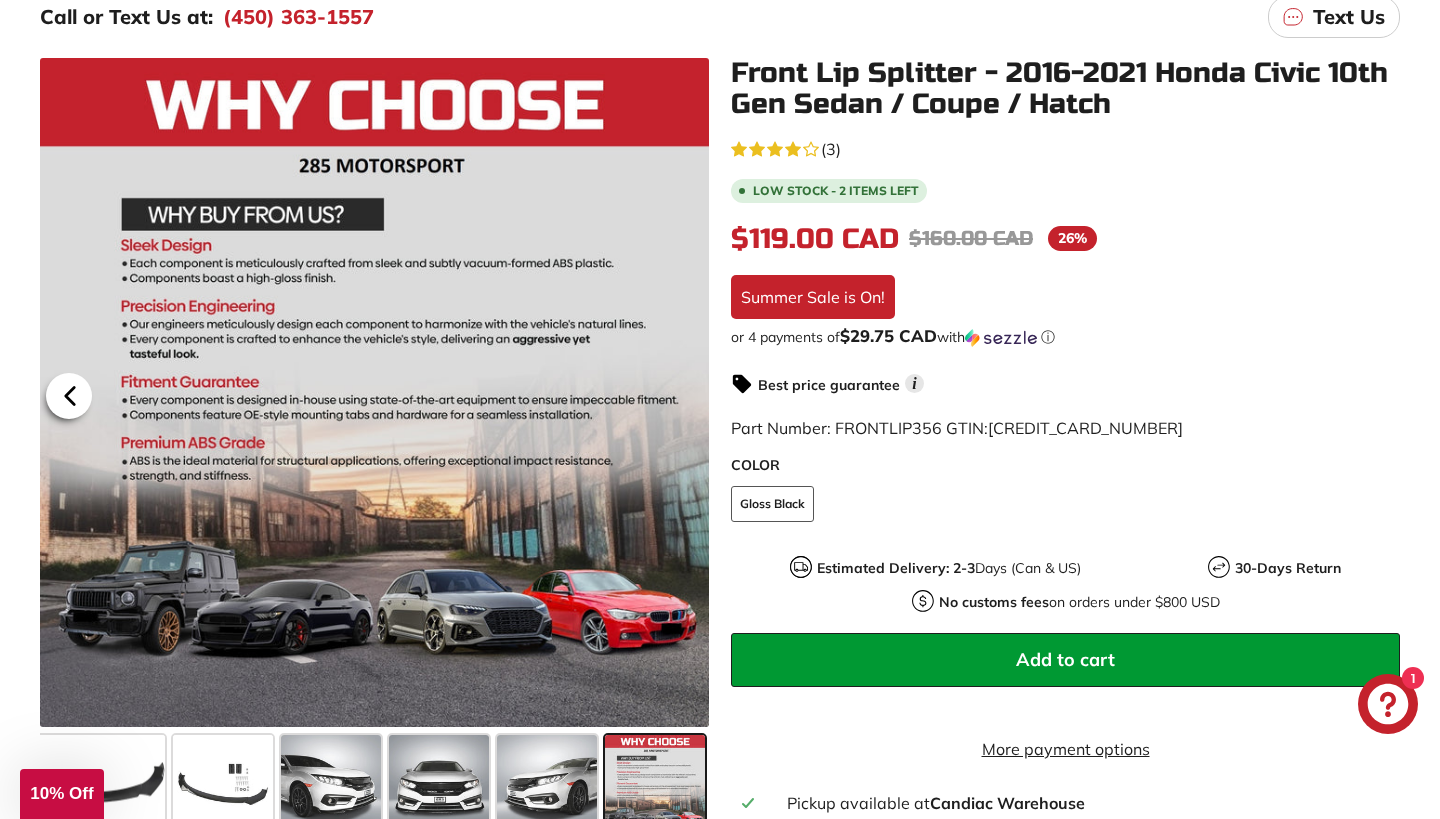 click 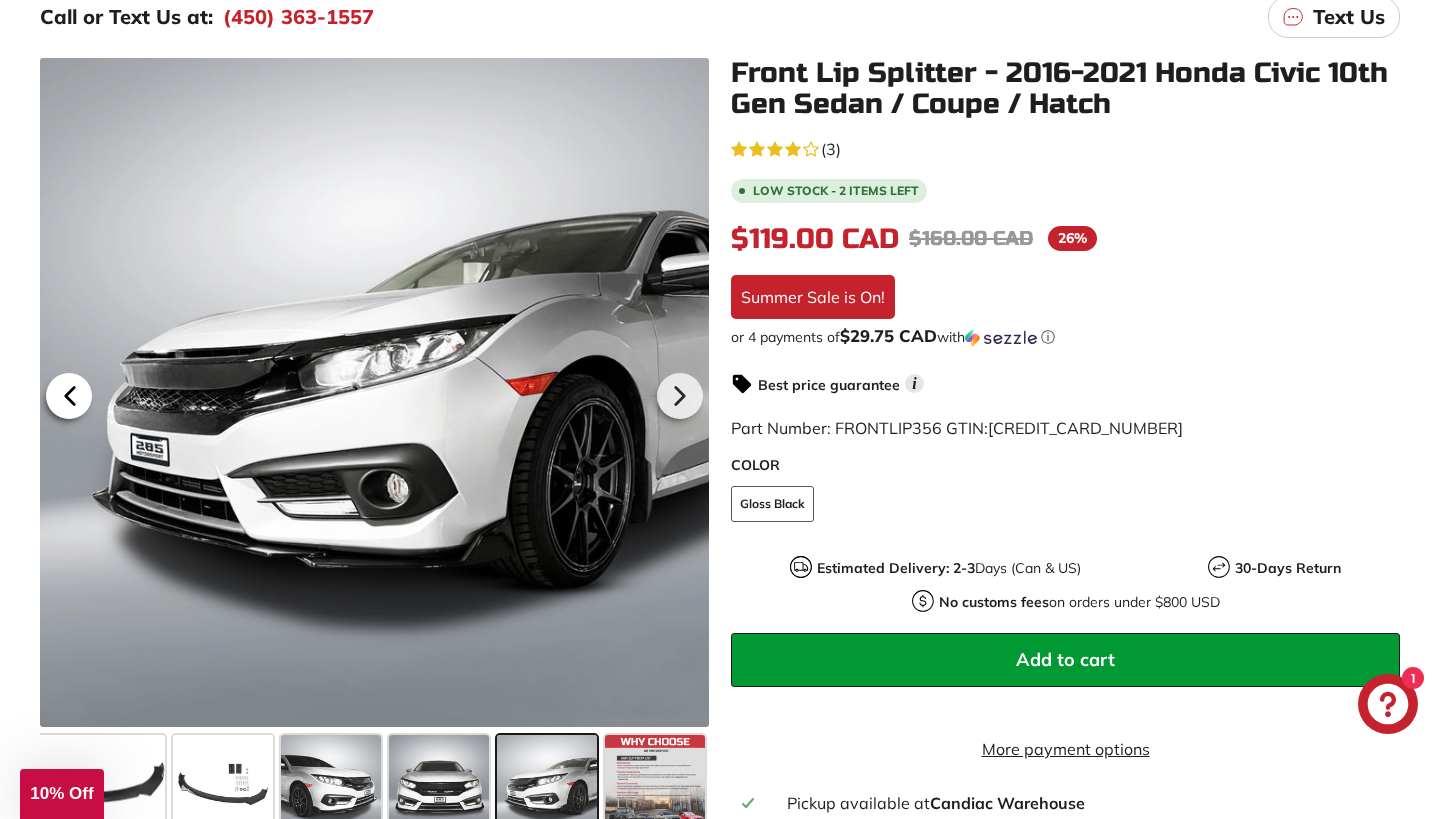 click 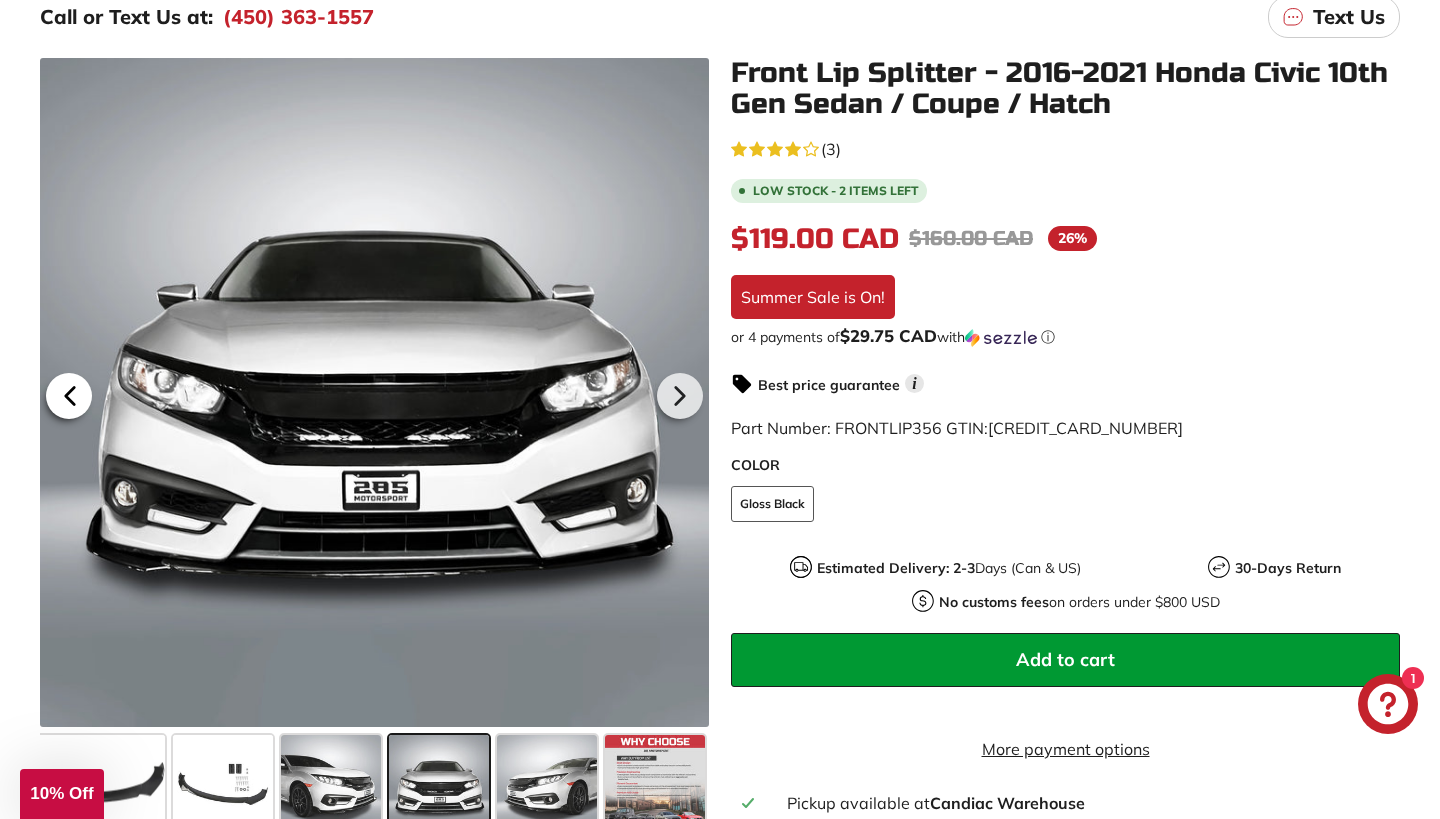 click 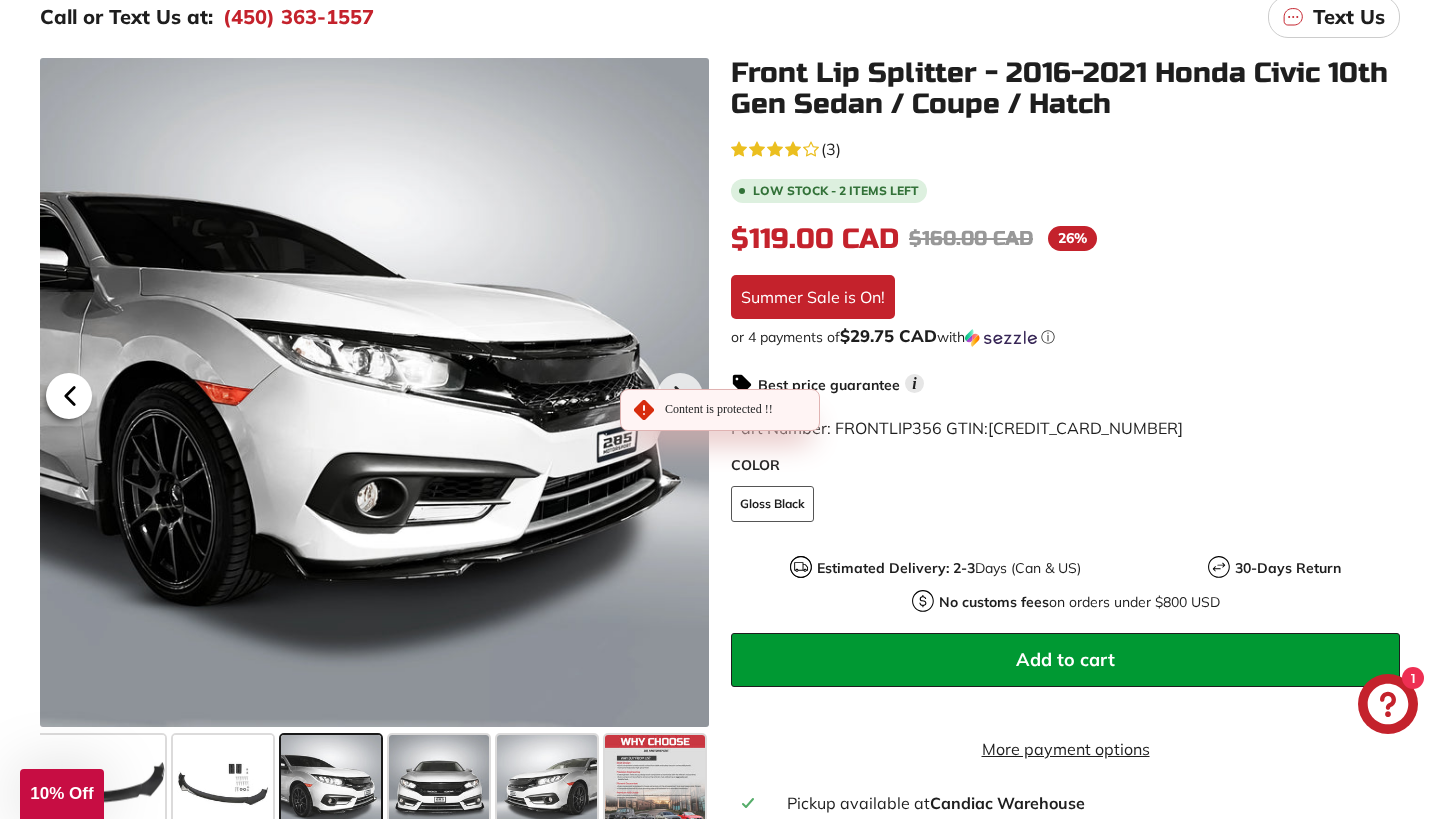 click 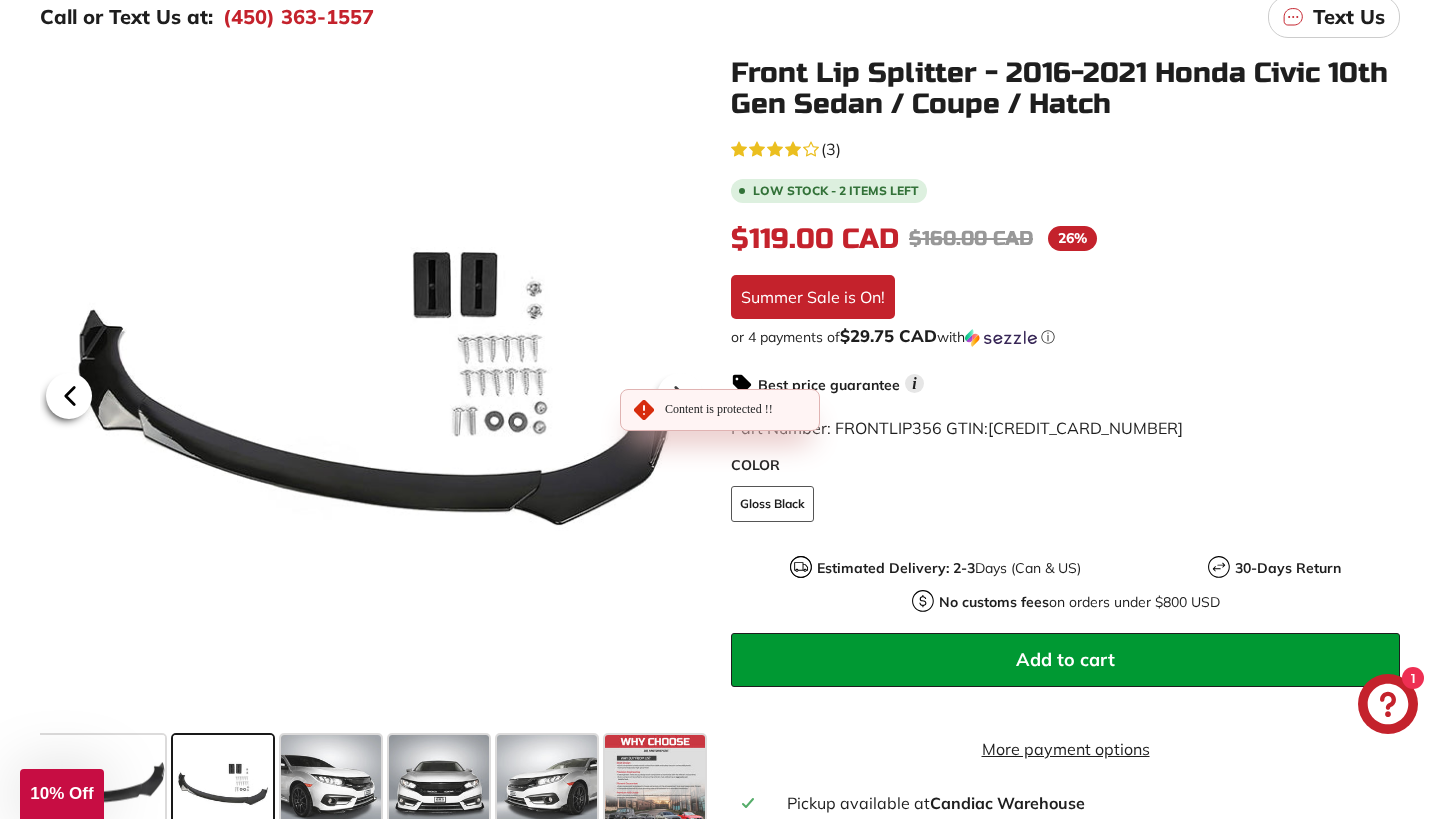 click 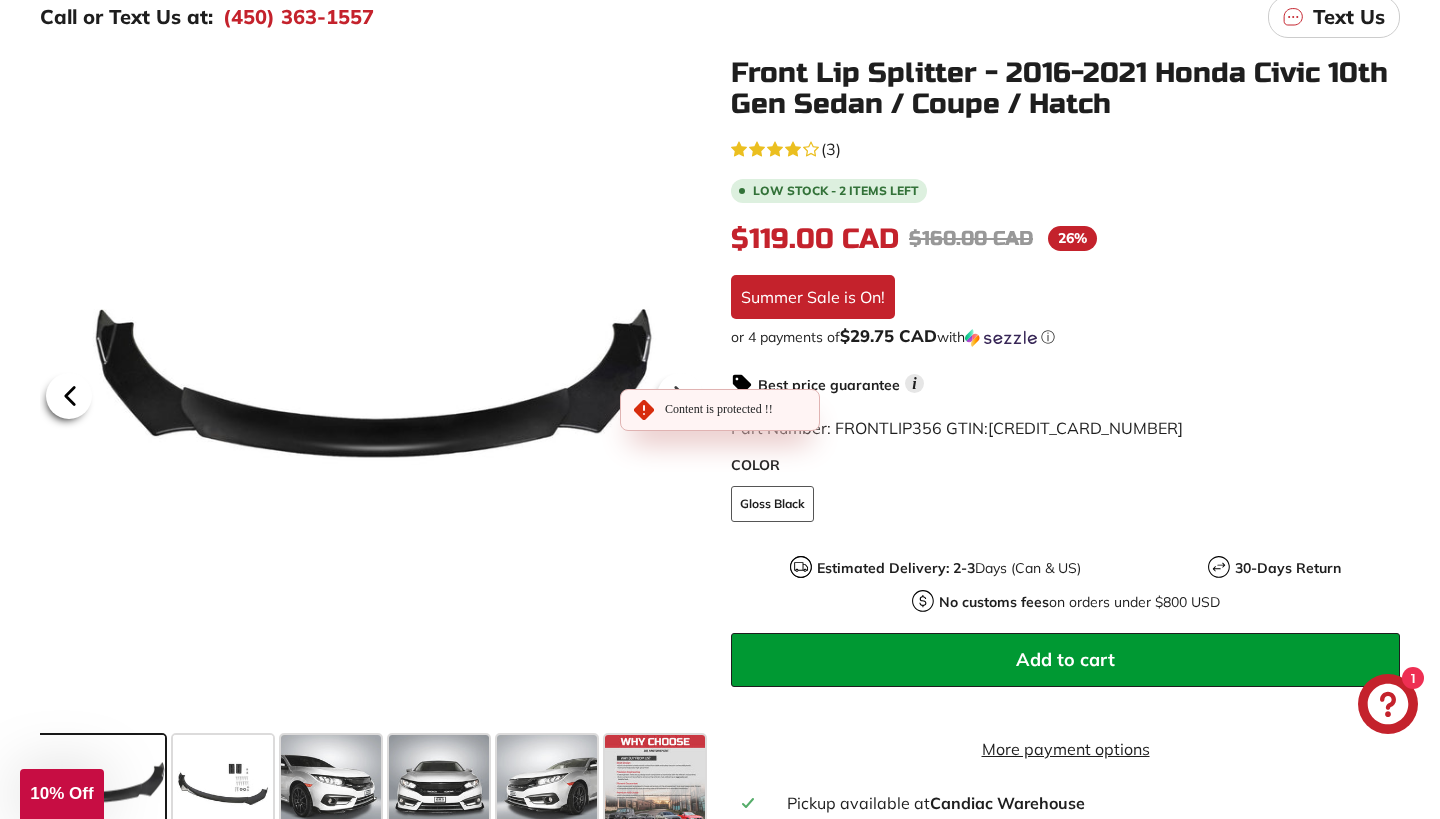 scroll, scrollTop: 0, scrollLeft: 0, axis: both 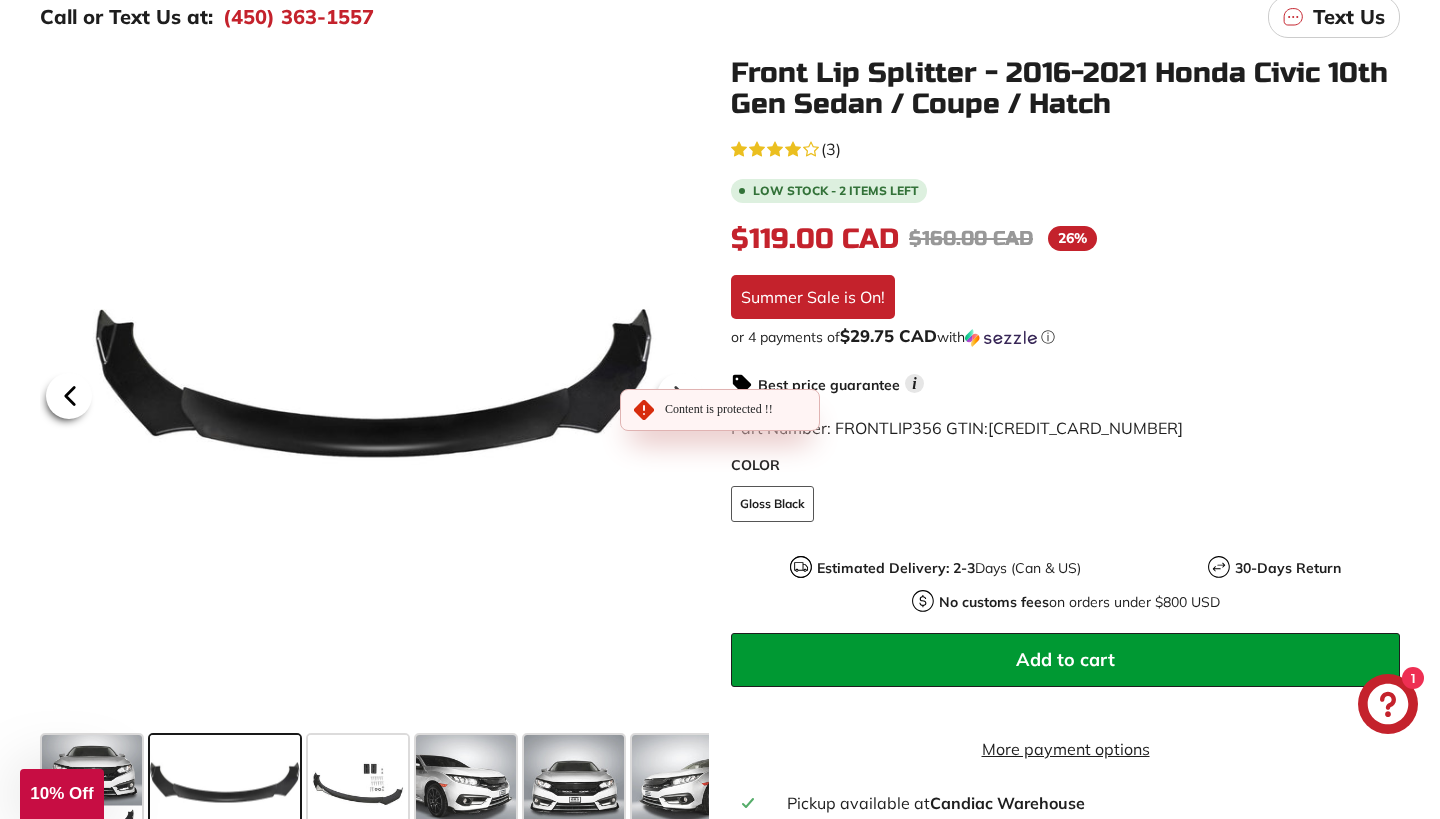 click 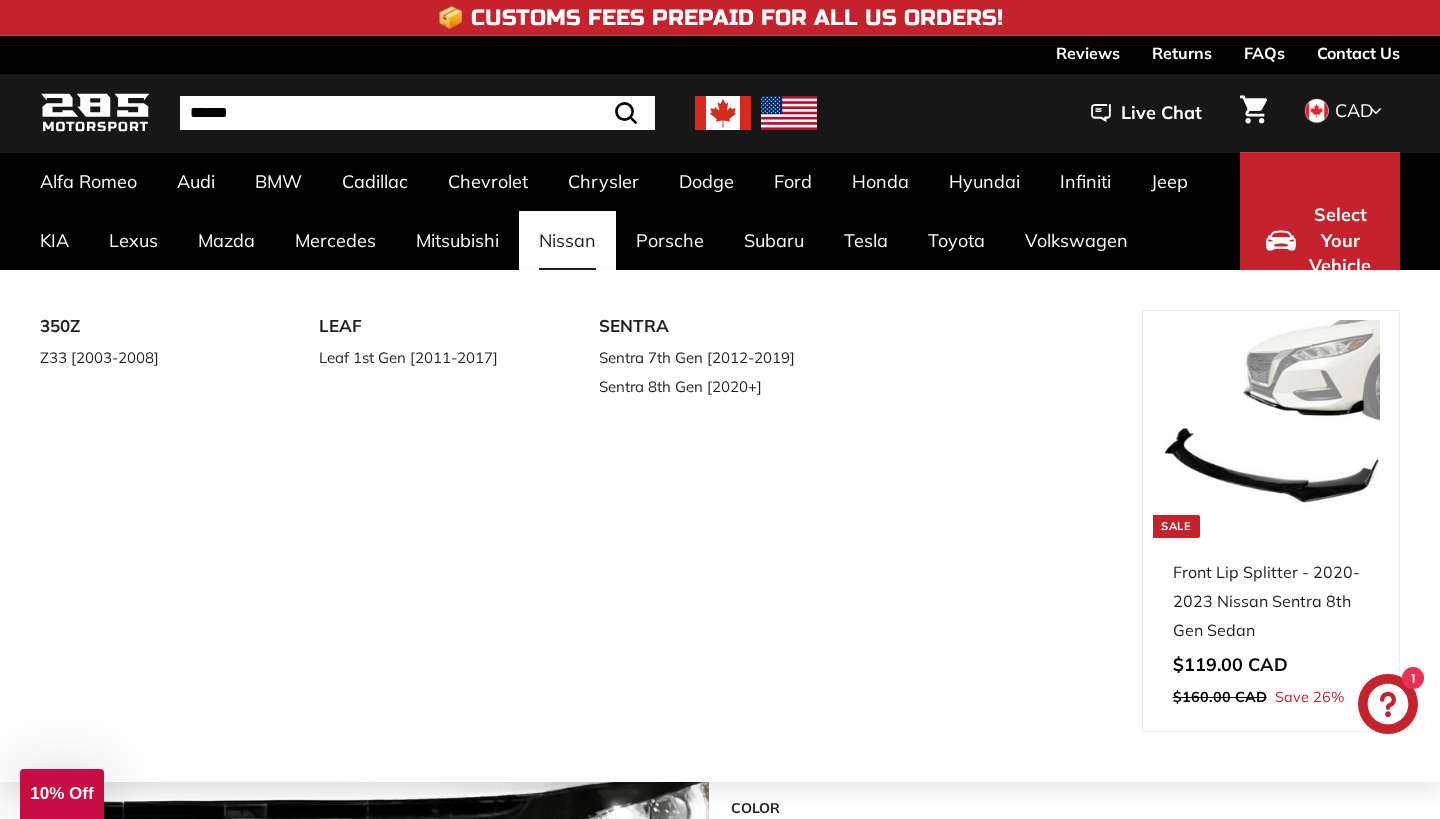 scroll, scrollTop: 0, scrollLeft: 0, axis: both 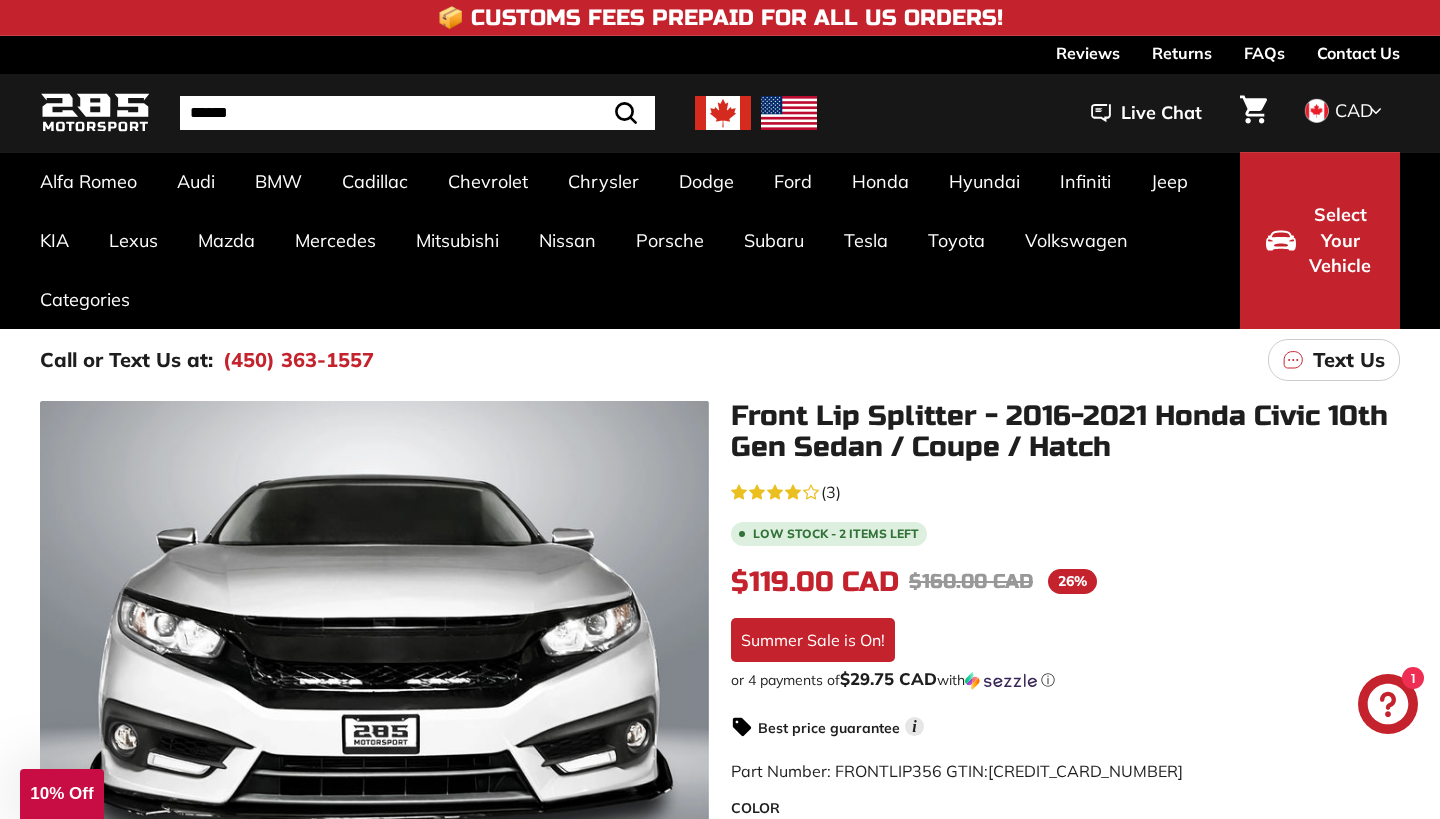 click on "Select Your Vehicle" at bounding box center [1320, 240] 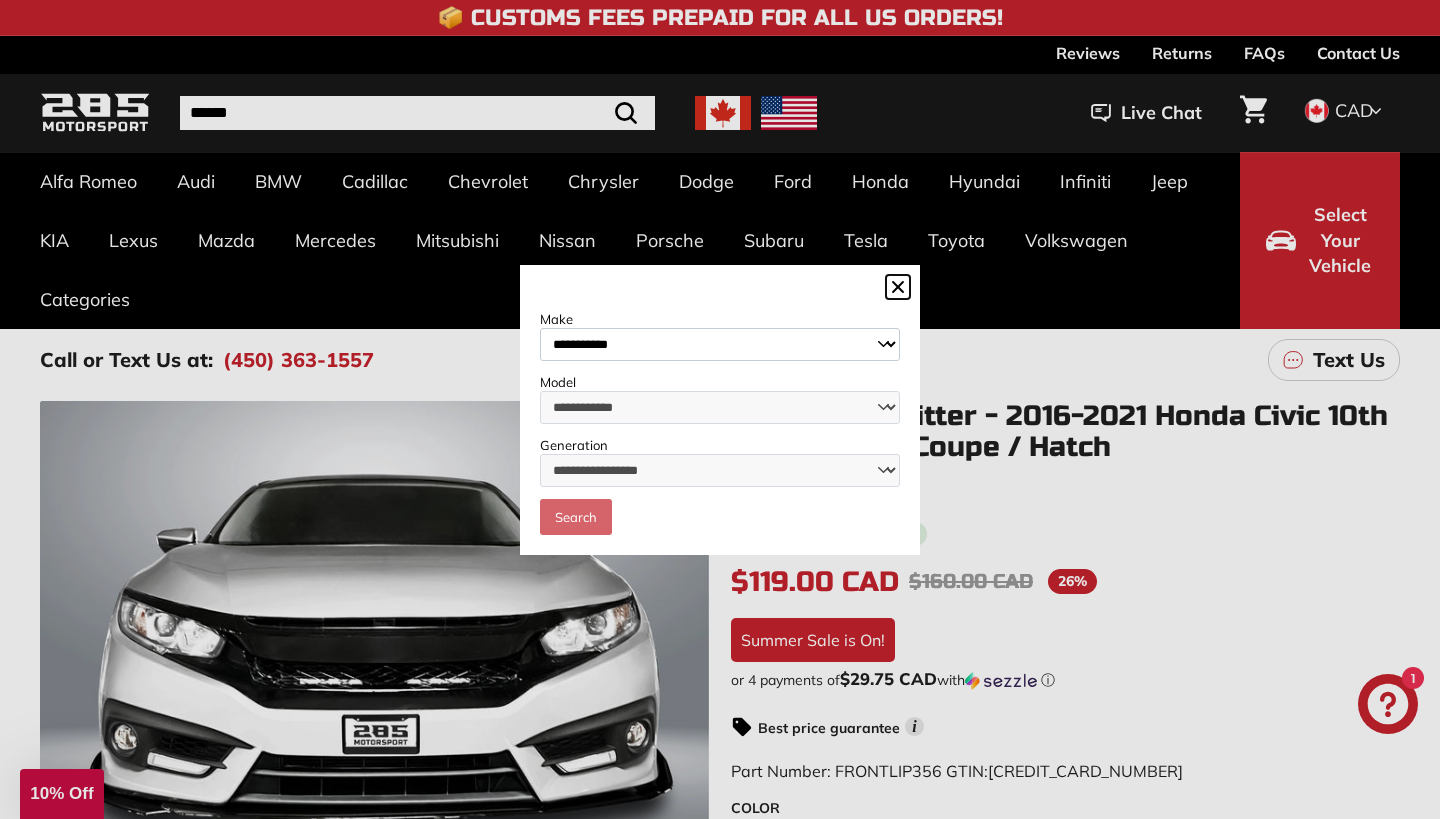 select on "*****" 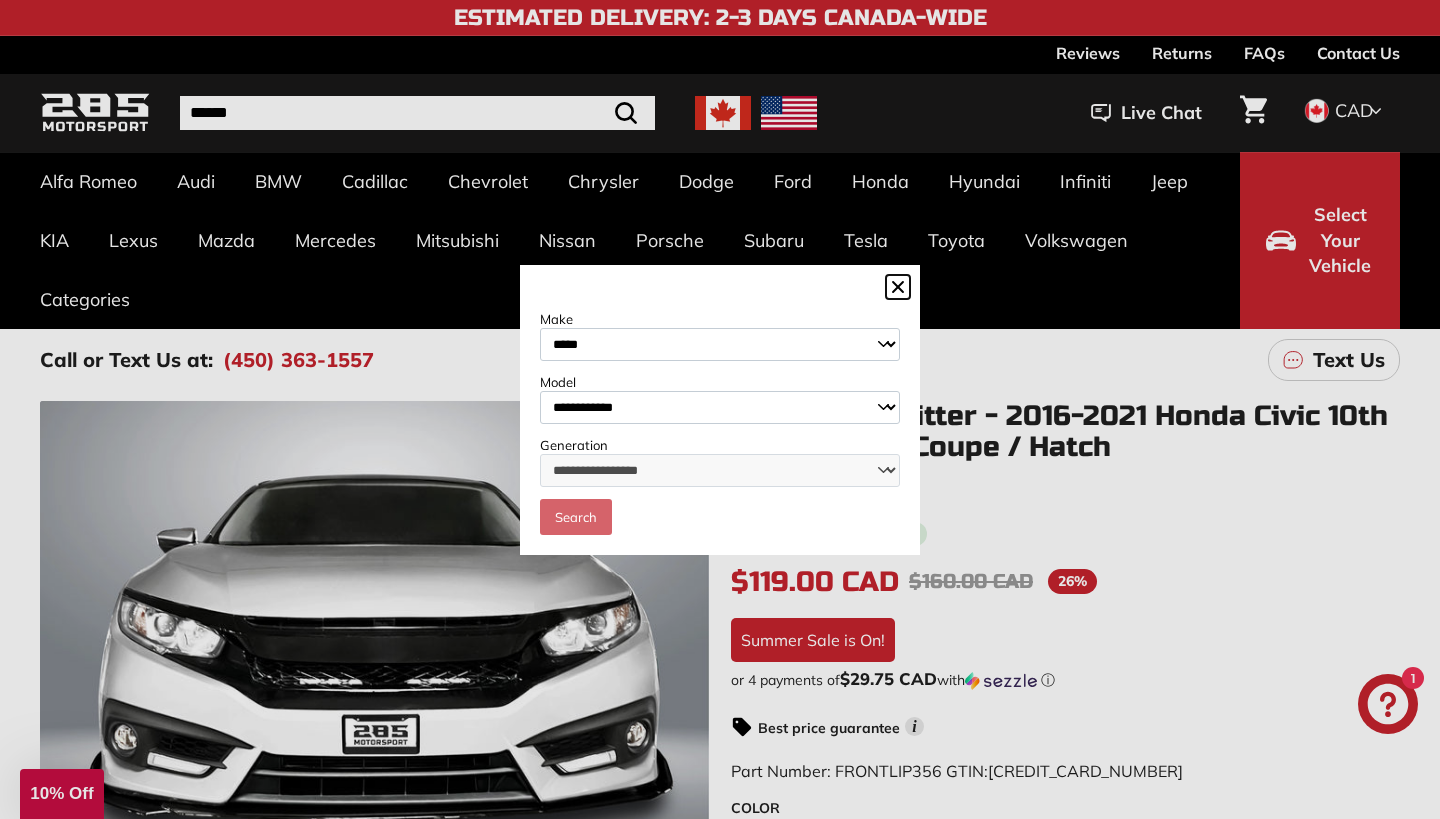 click on "Model" at bounding box center [720, 382] 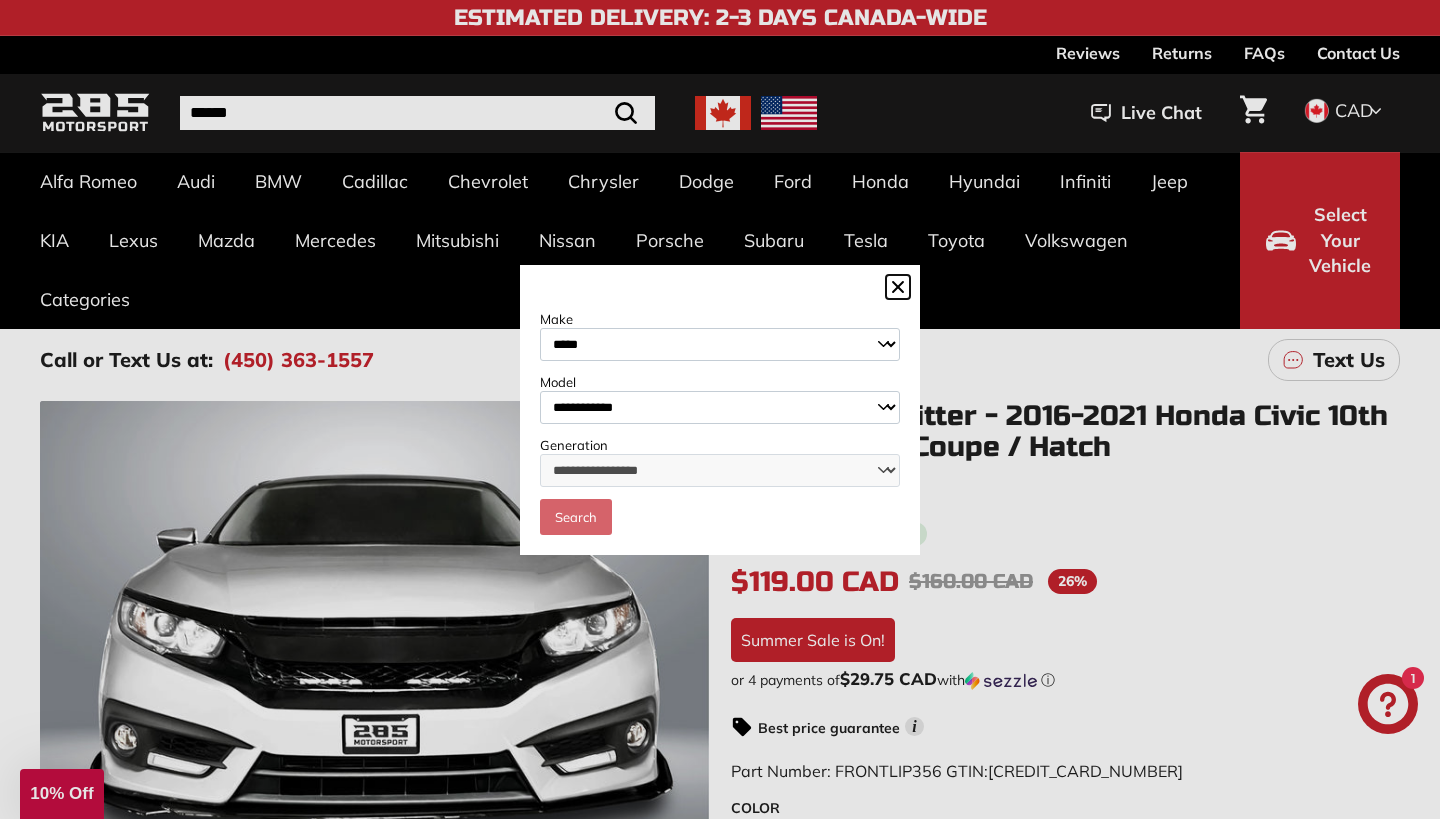 select on "*****" 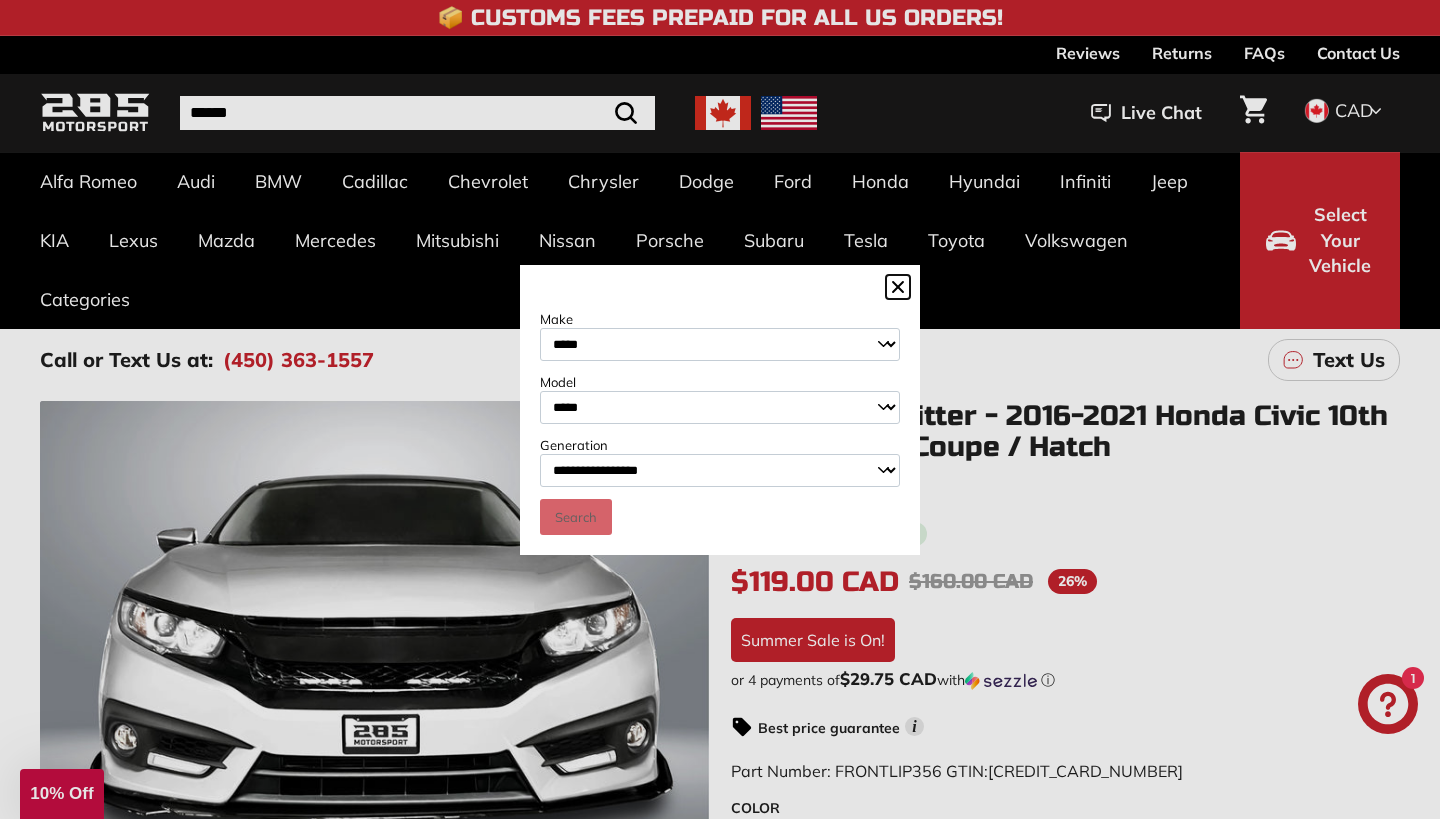 click on "Search" at bounding box center [576, 517] 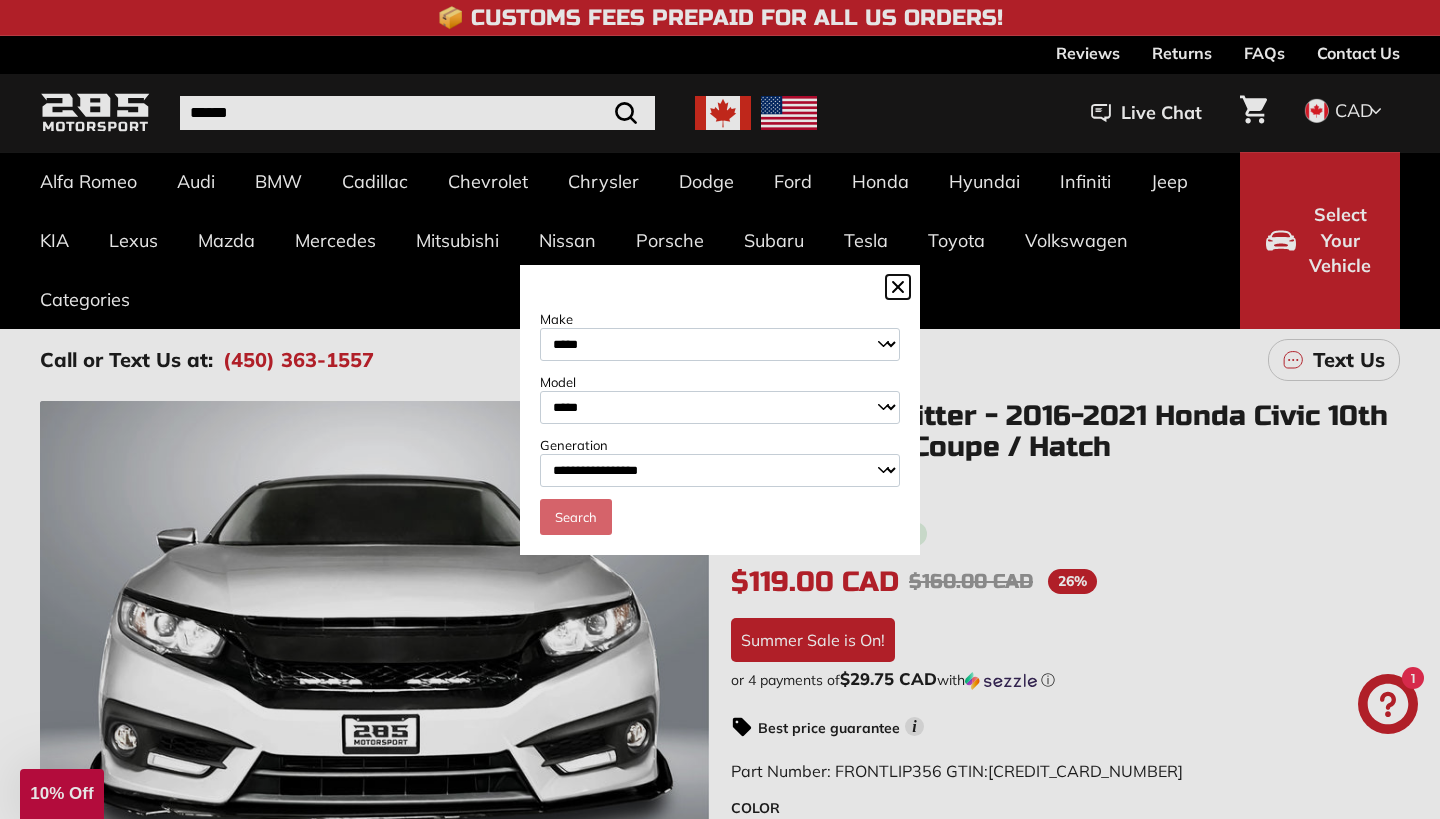 select on "**********" 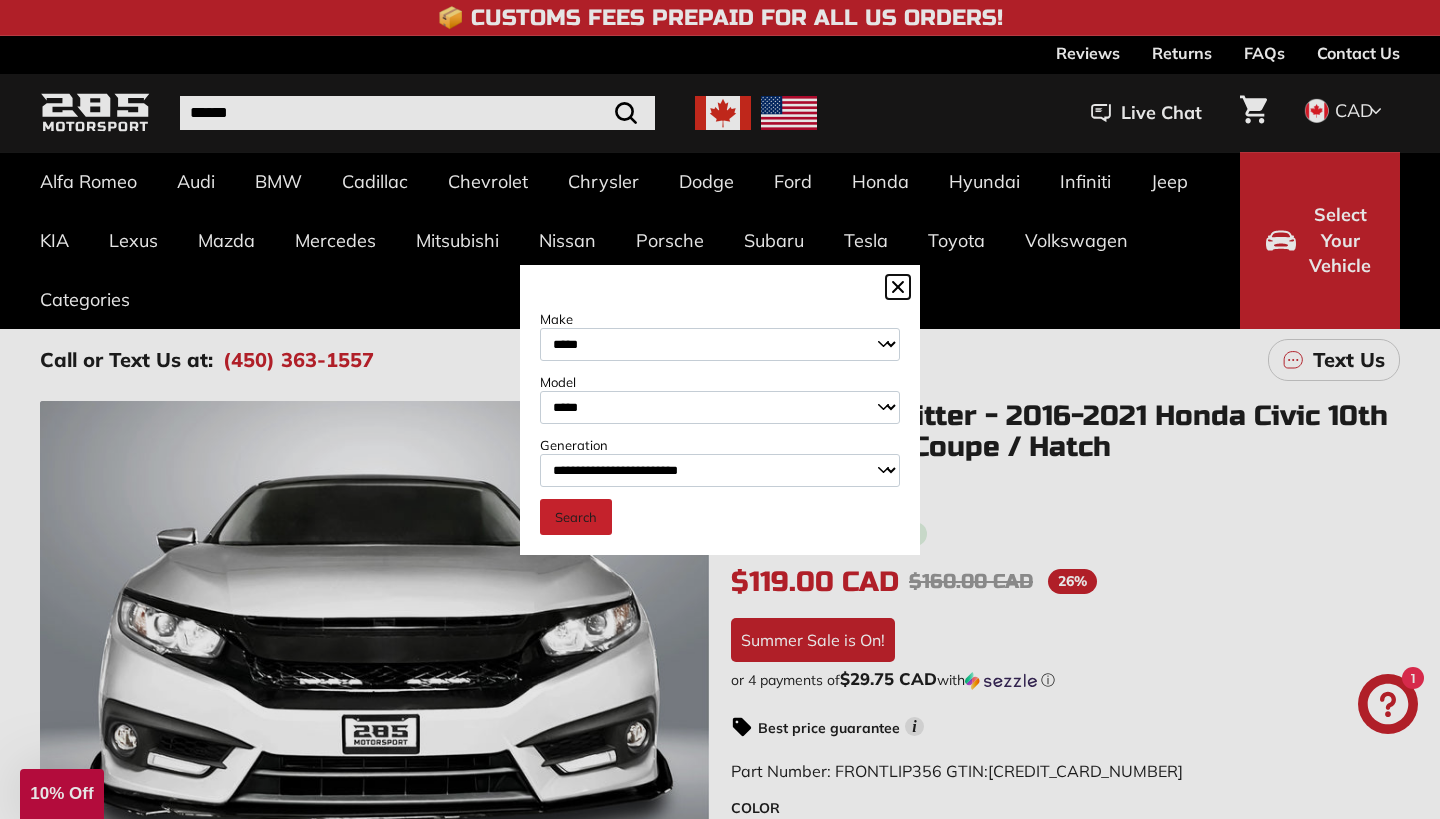 click on "Search" at bounding box center [576, 517] 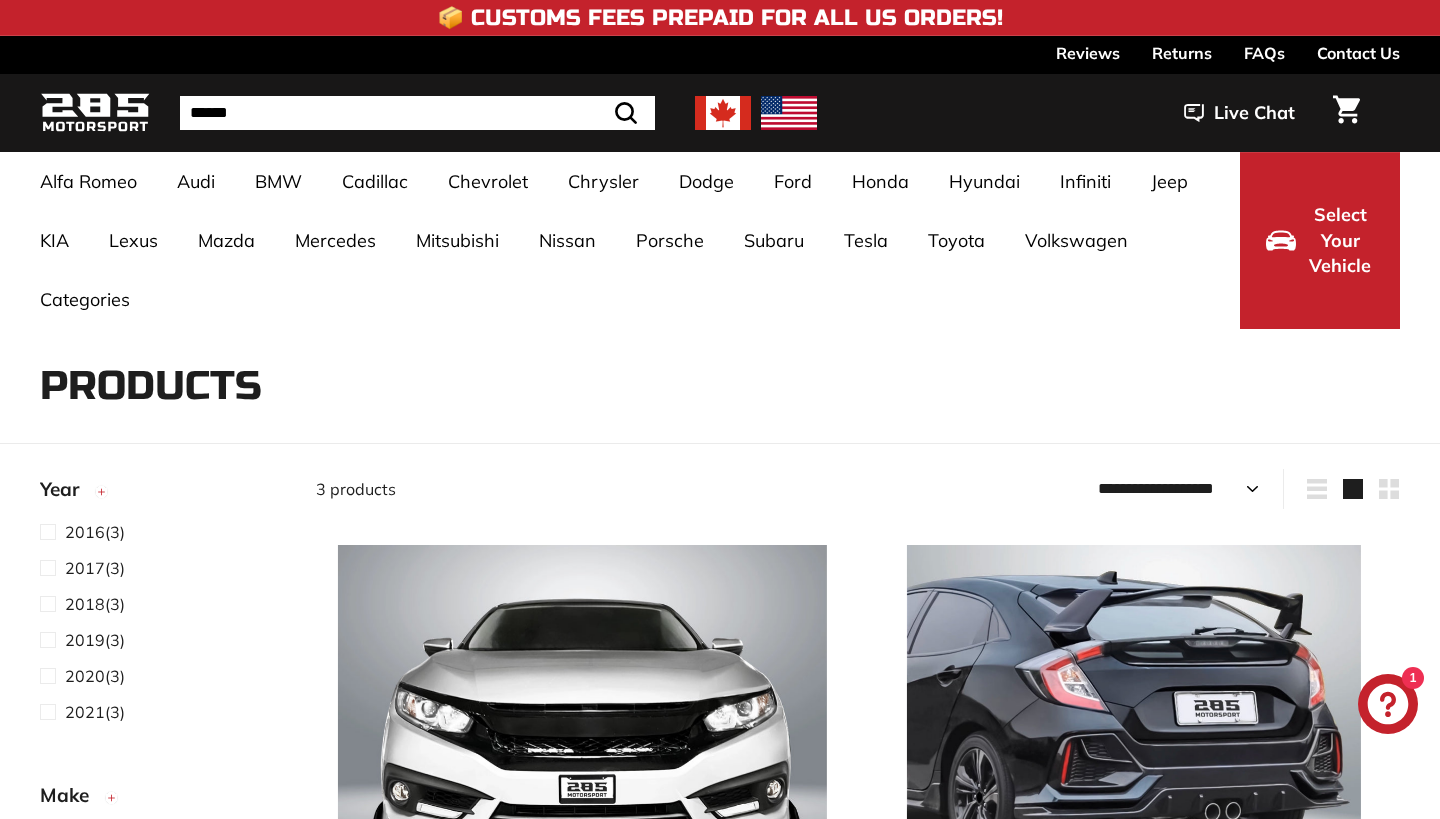 scroll, scrollTop: 0, scrollLeft: 0, axis: both 